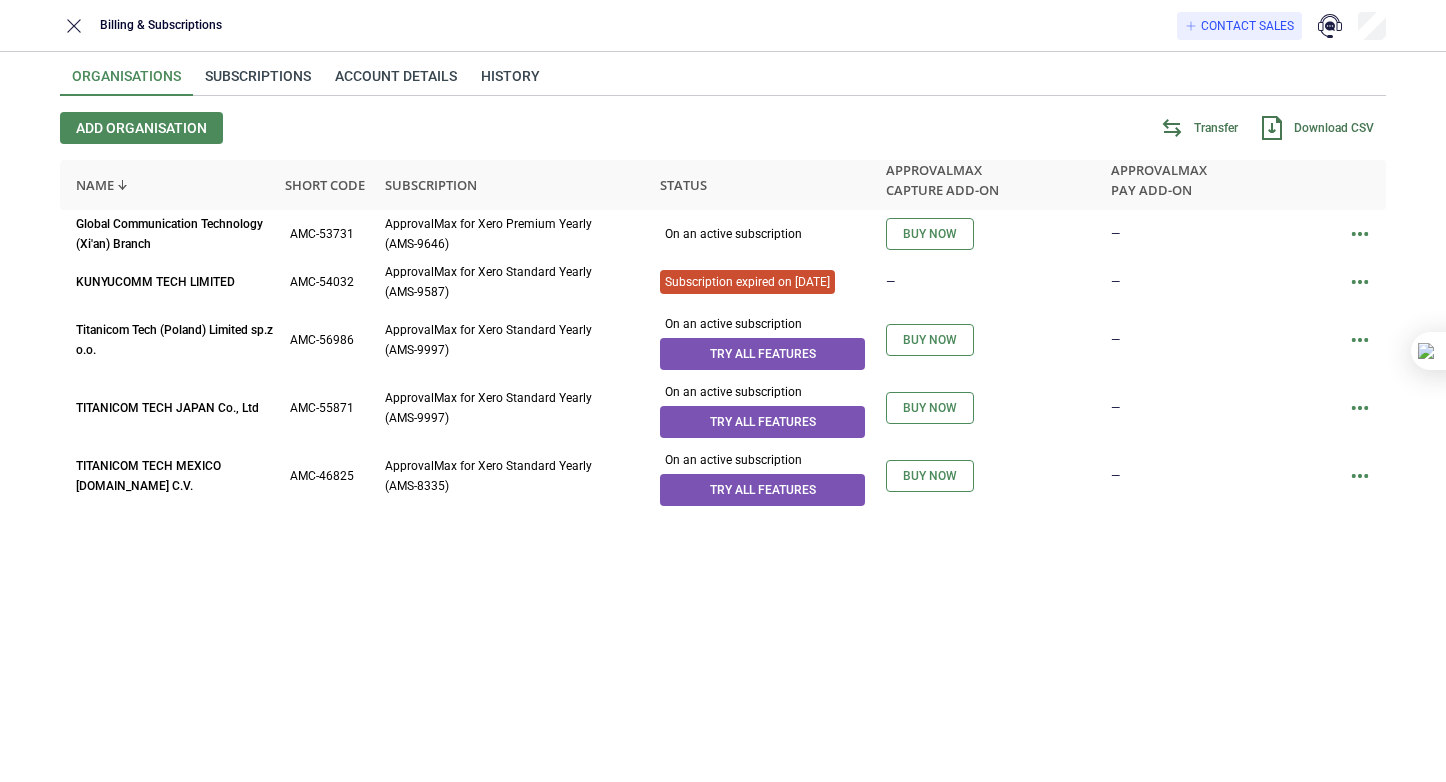 scroll, scrollTop: 0, scrollLeft: 0, axis: both 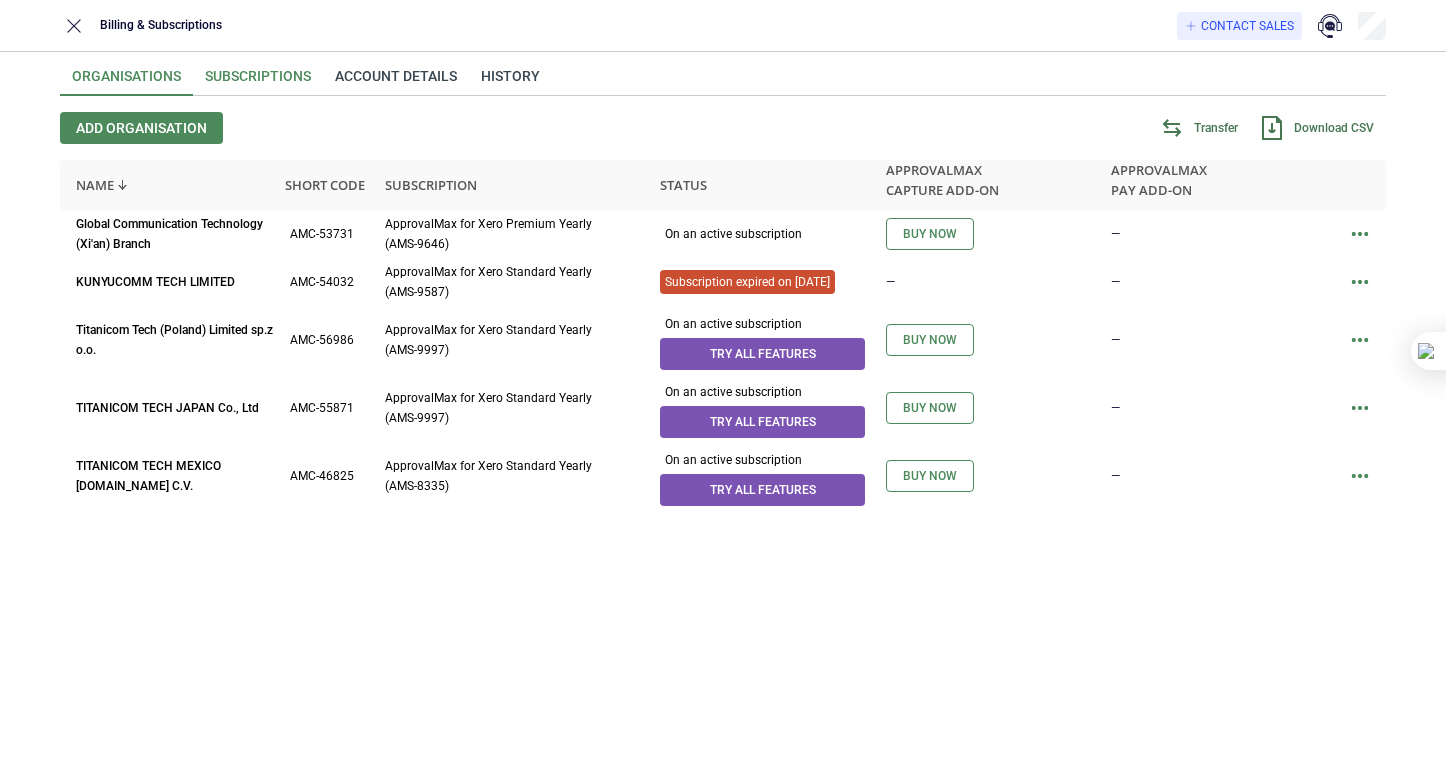 click on "Subscriptions" at bounding box center (258, 82) 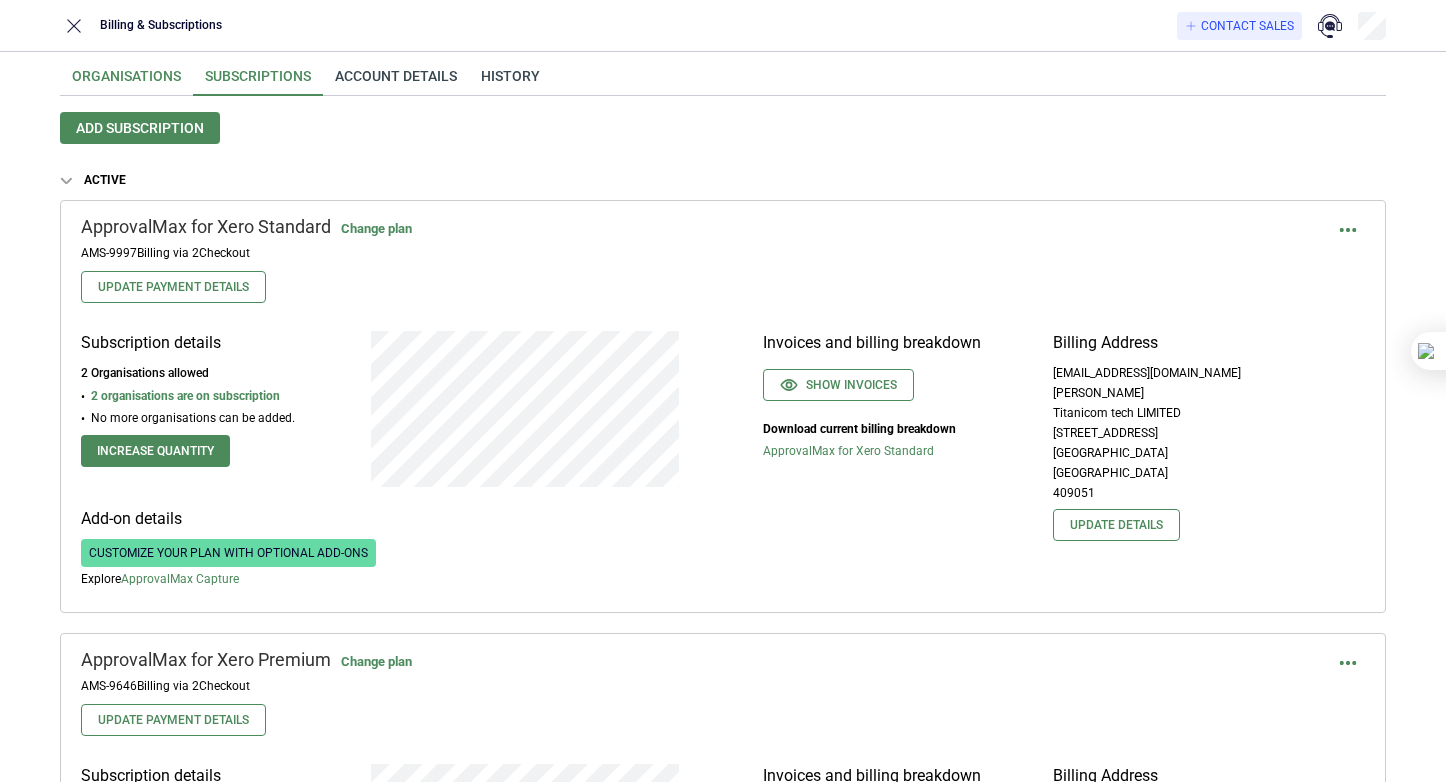 click on "Organisations" at bounding box center [126, 82] 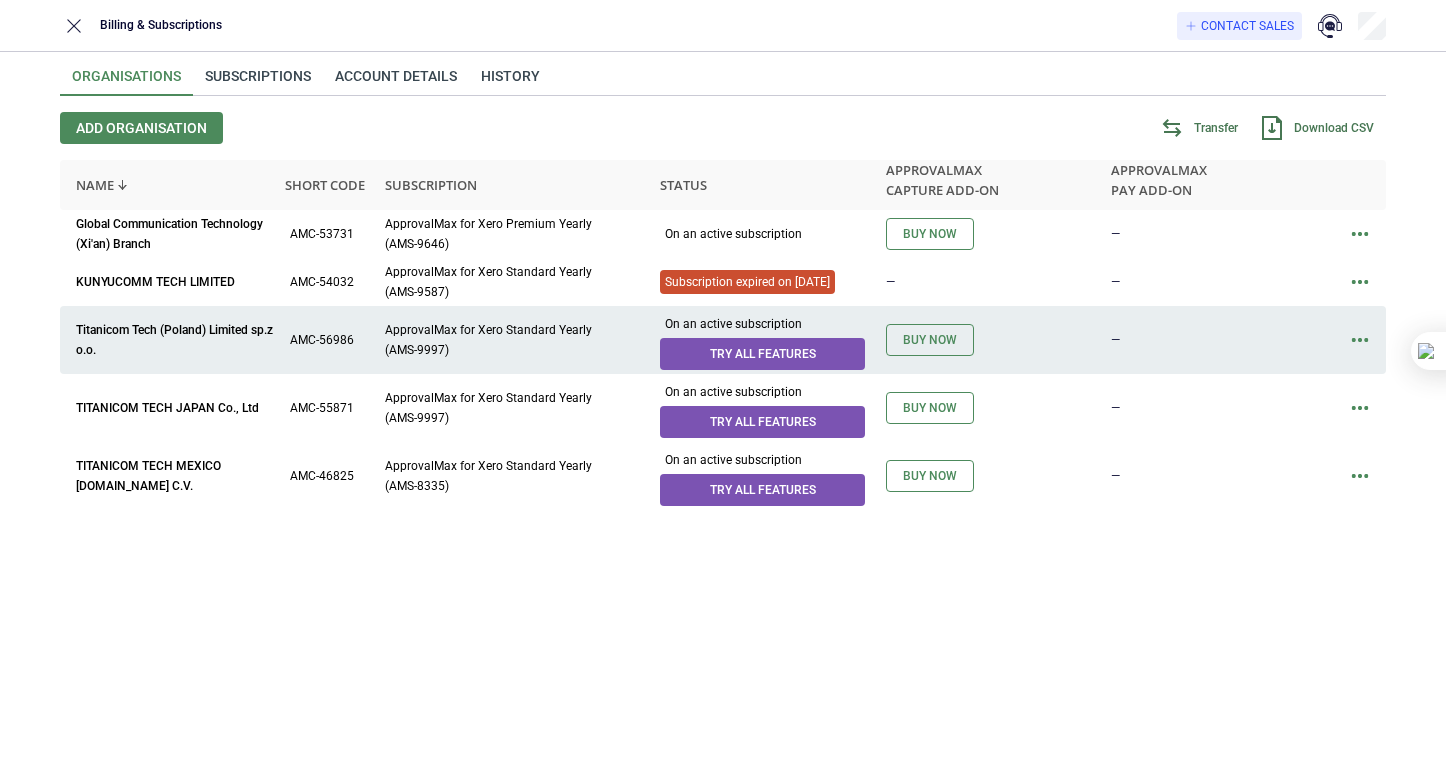 click at bounding box center (1360, 340) 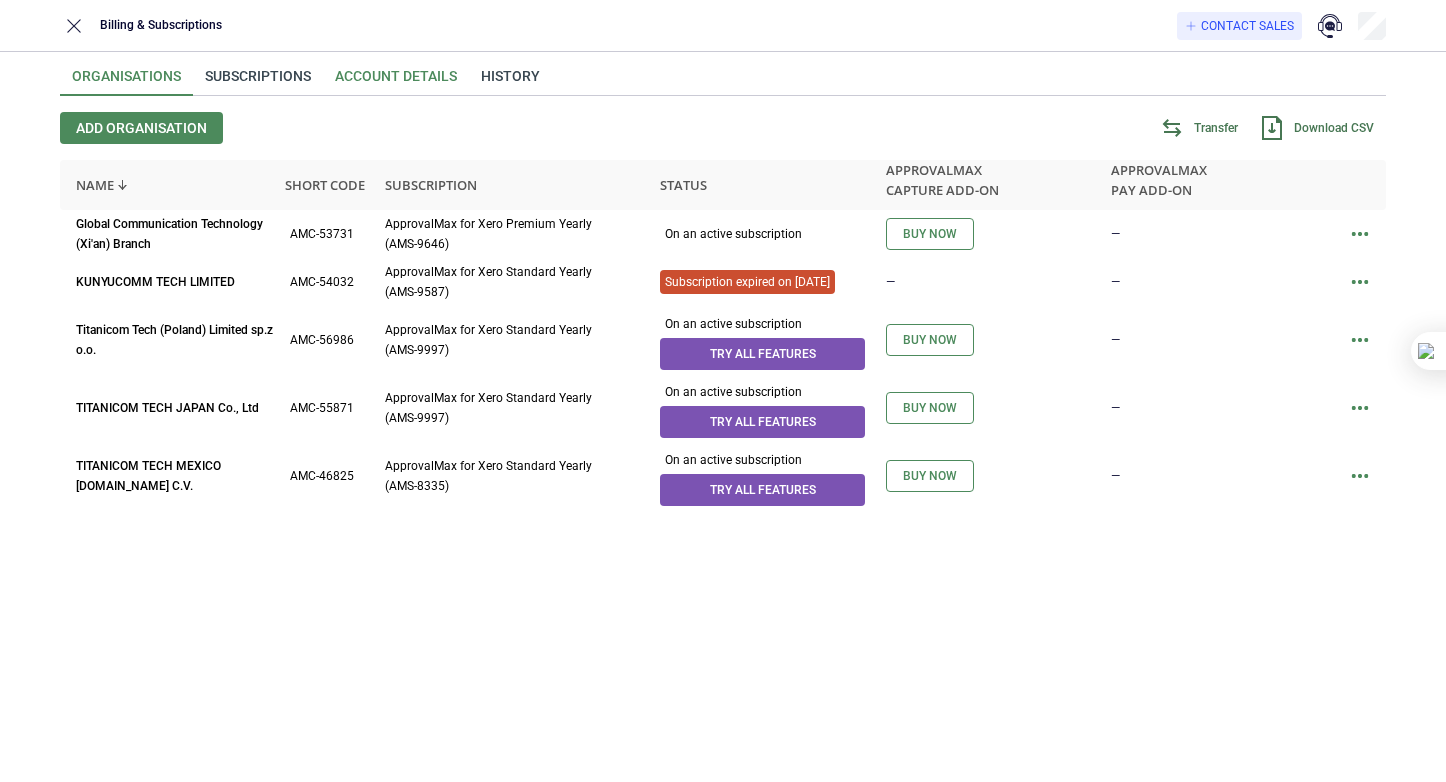click on "Account details" at bounding box center (396, 82) 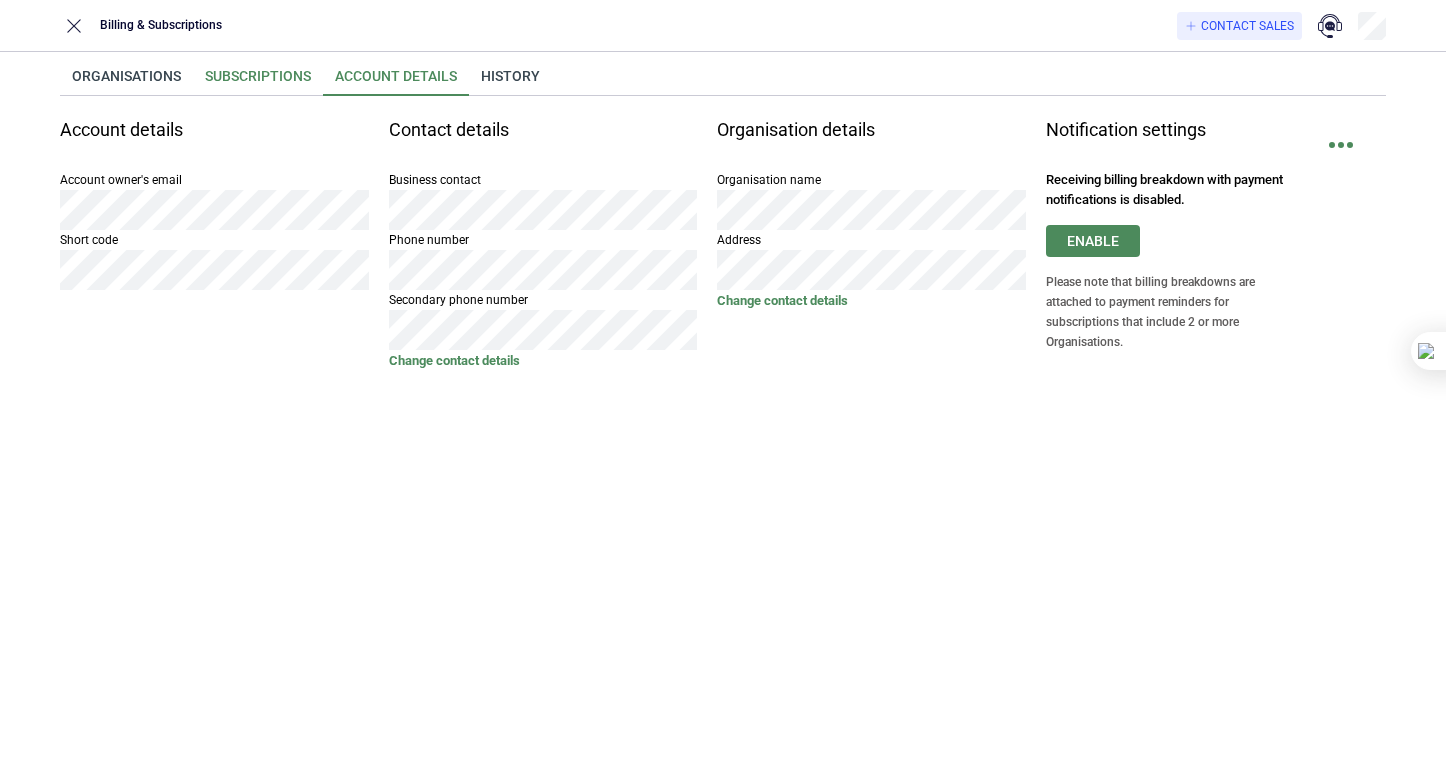click on "Subscriptions" at bounding box center (258, 82) 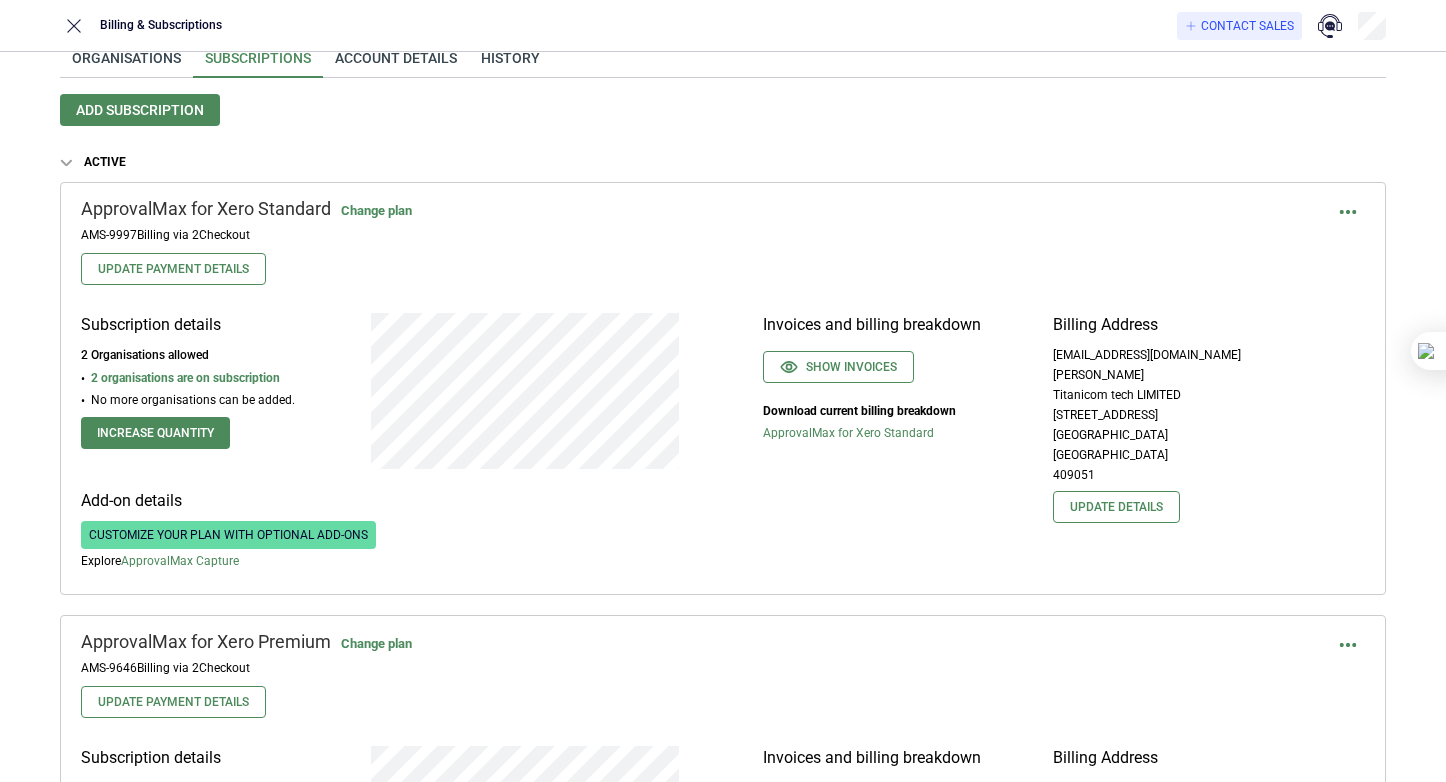 scroll, scrollTop: 0, scrollLeft: 0, axis: both 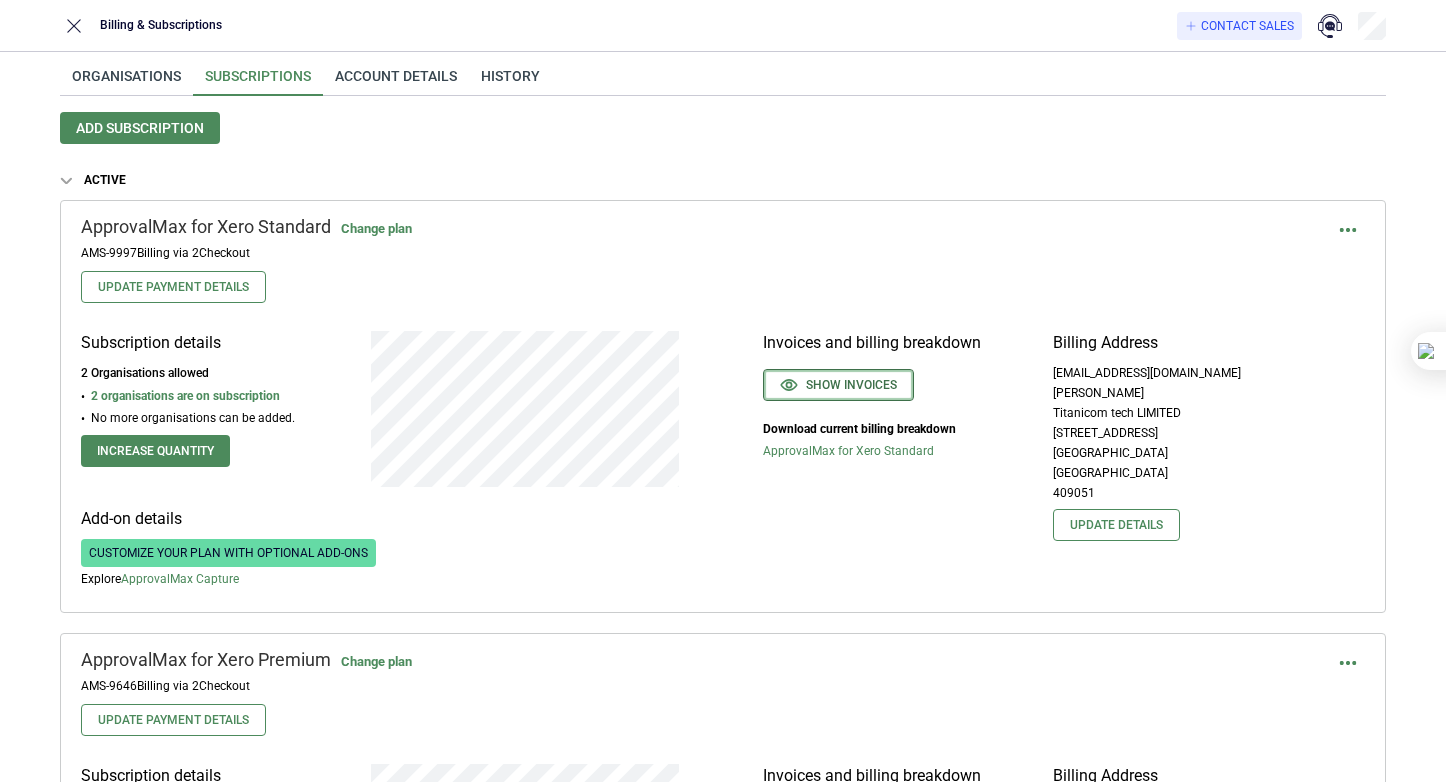 click on "Show invoices" at bounding box center [838, 385] 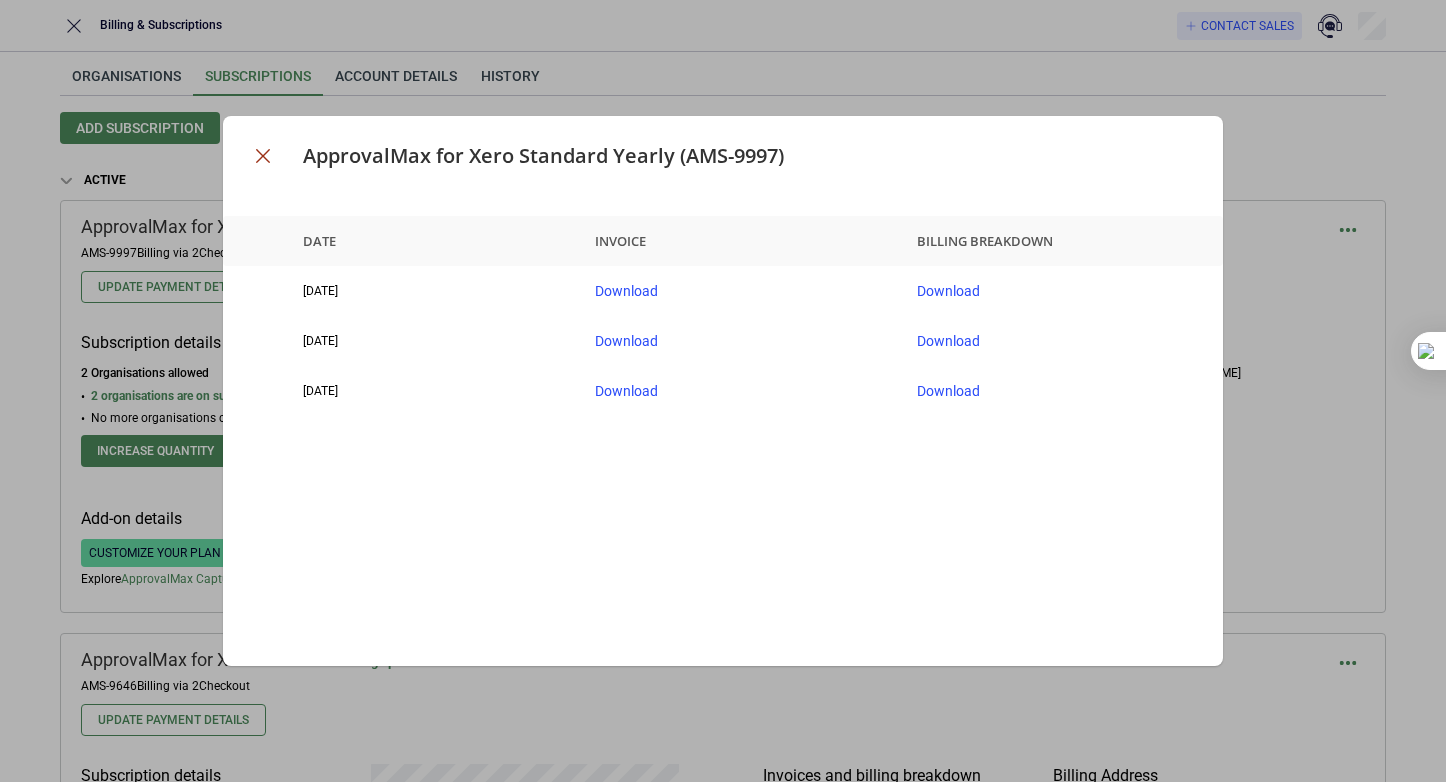 click 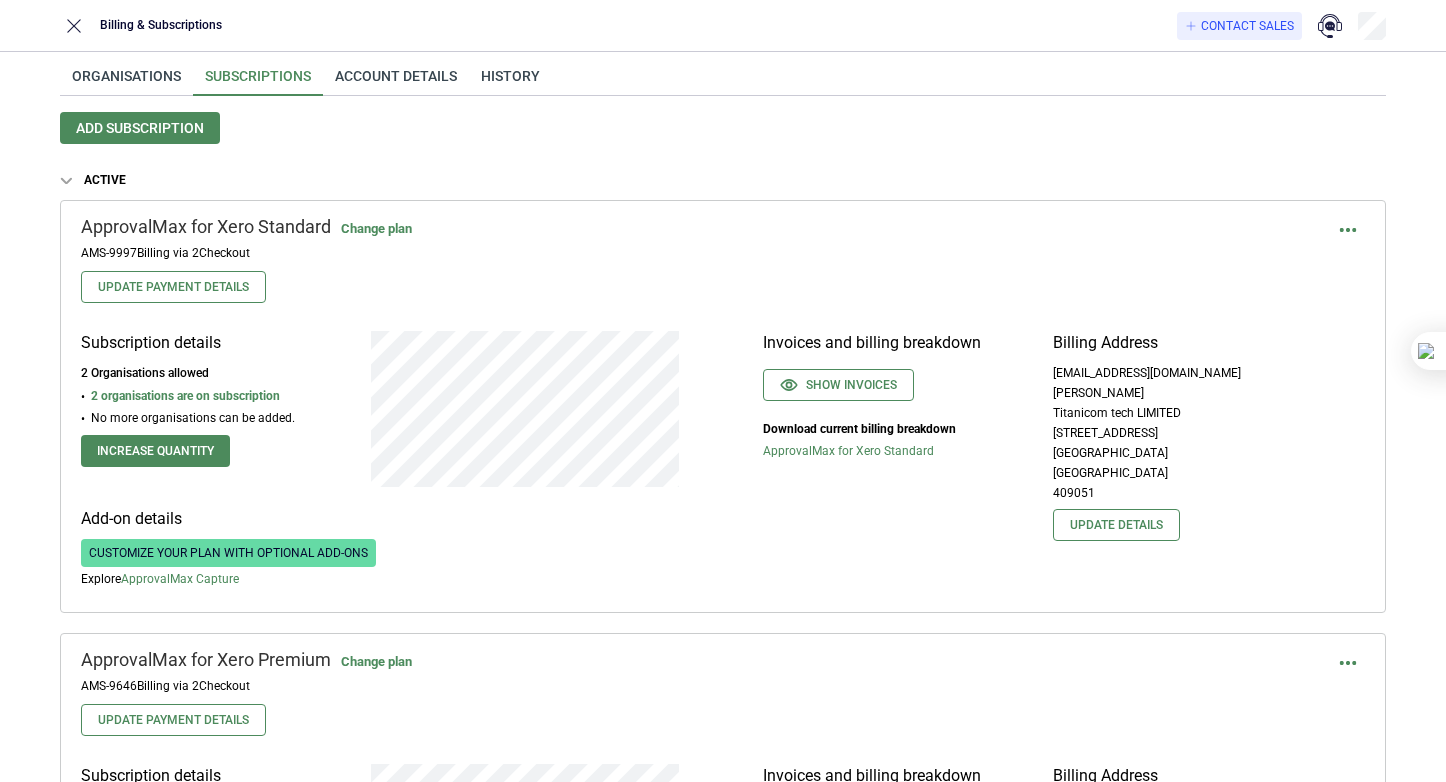 scroll, scrollTop: 333, scrollLeft: 0, axis: vertical 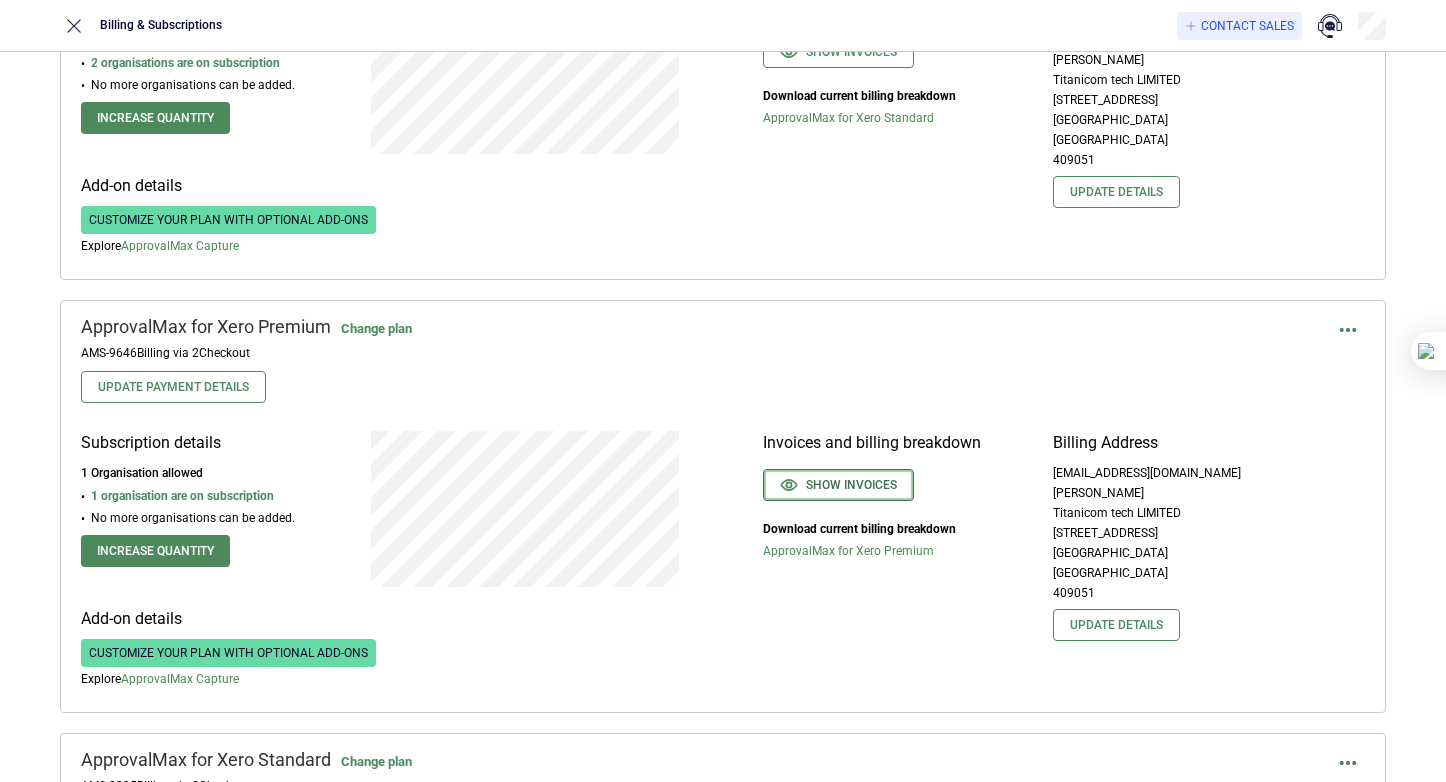 click on "Show invoices" at bounding box center [838, 485] 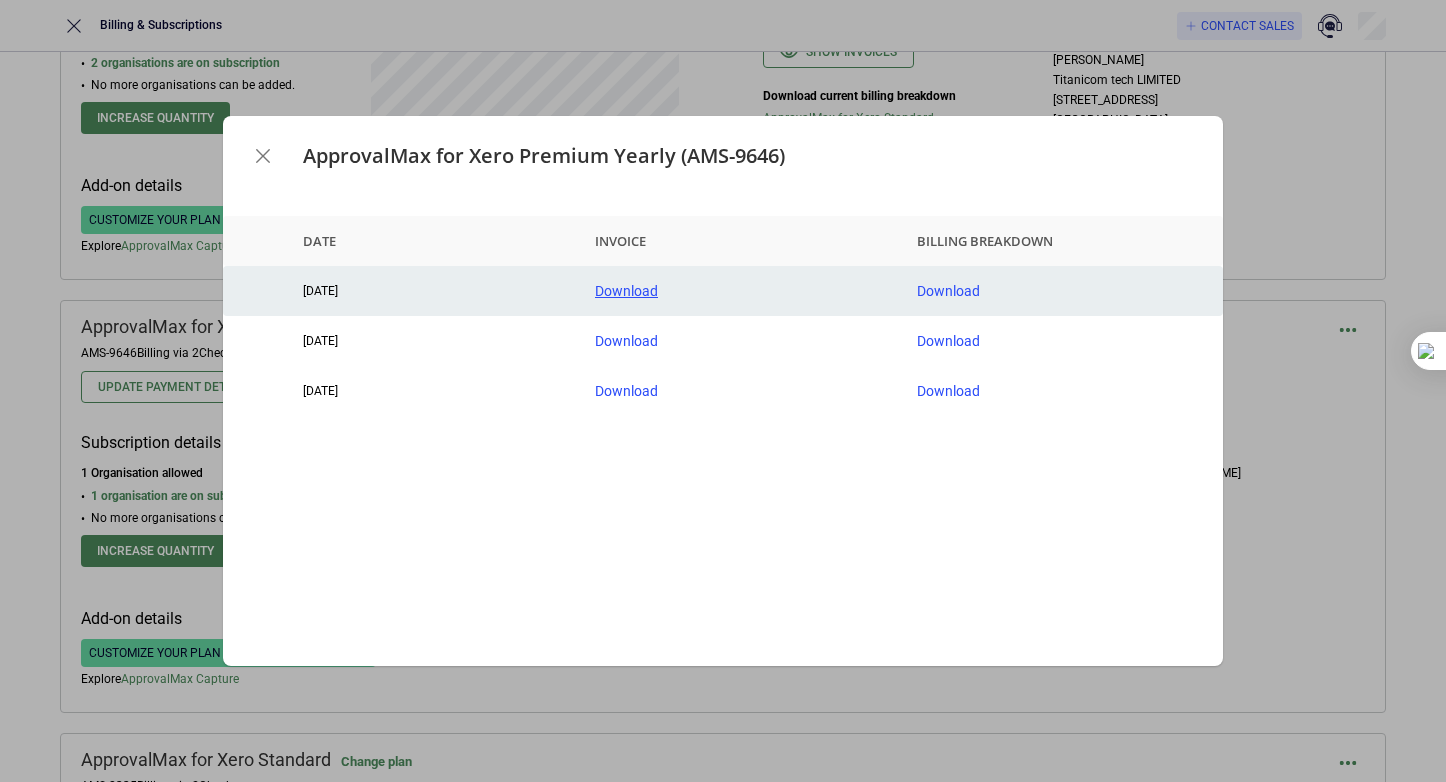 click on "Download" at bounding box center [740, 291] 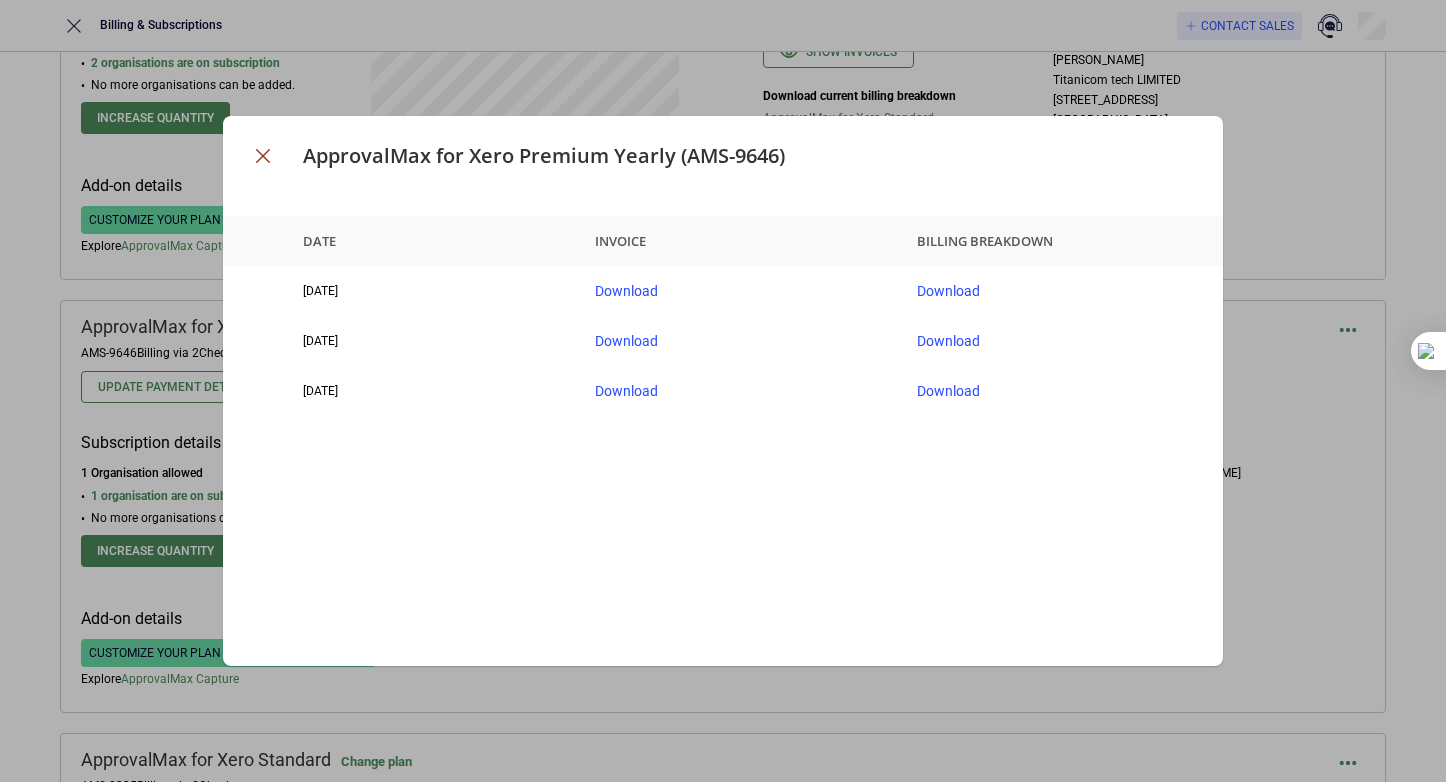 click 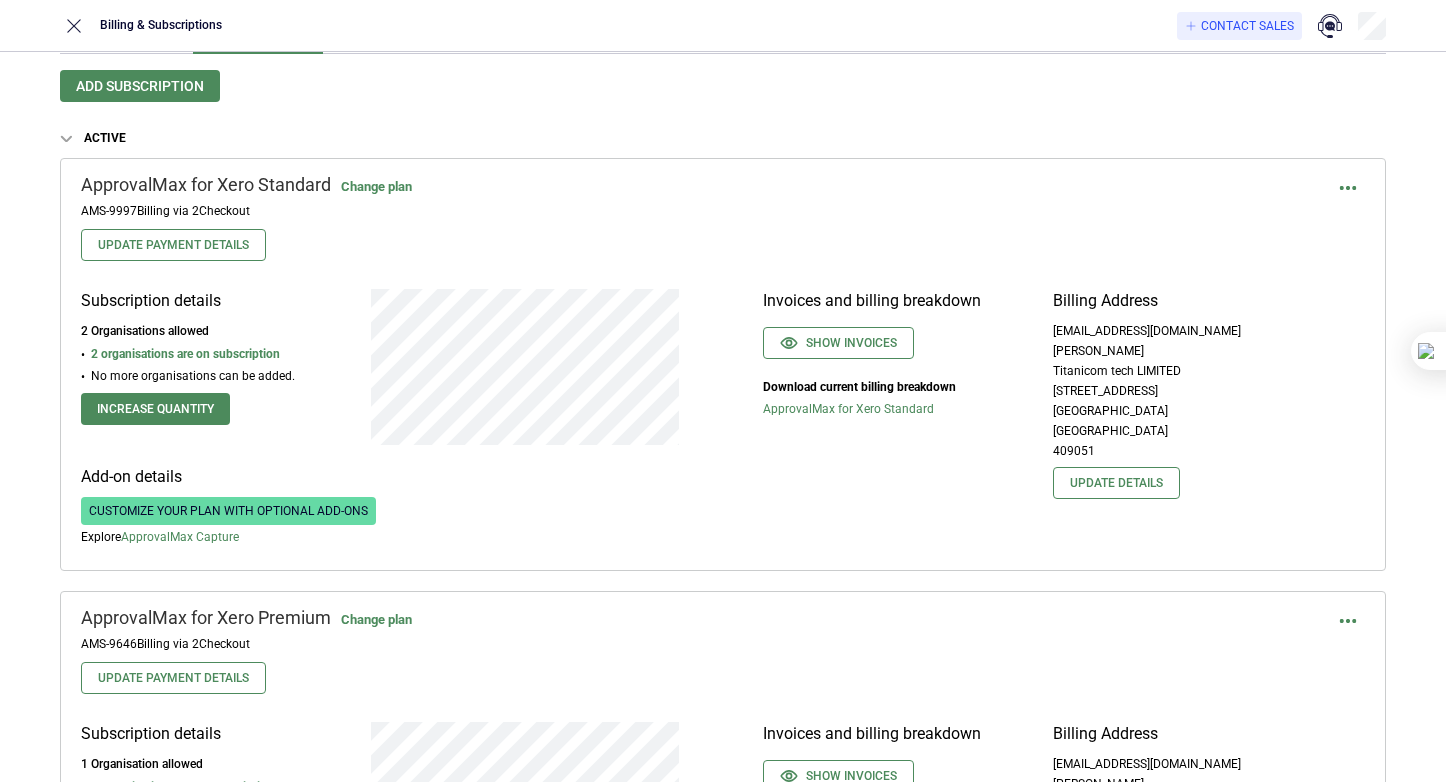 scroll, scrollTop: 0, scrollLeft: 0, axis: both 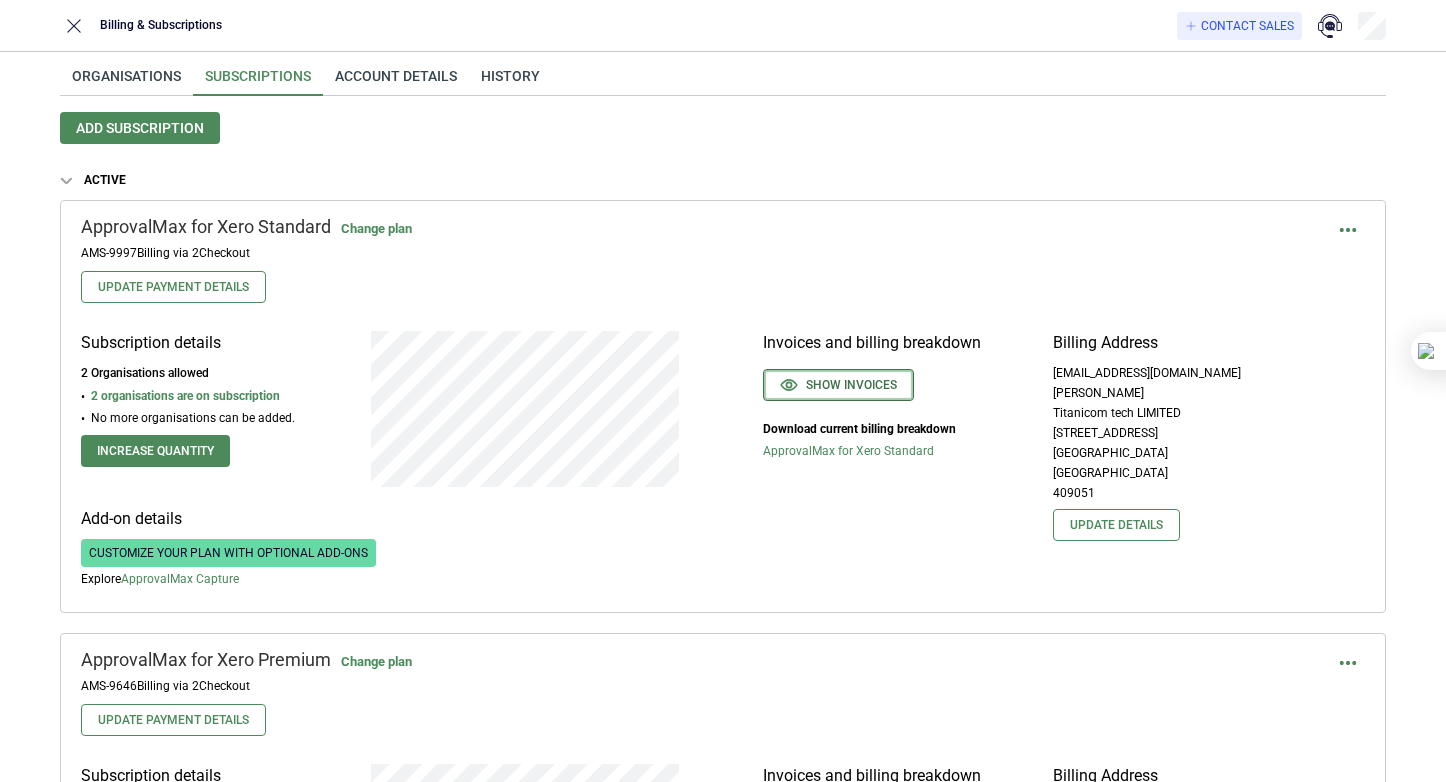 click on "Show invoices" at bounding box center [838, 385] 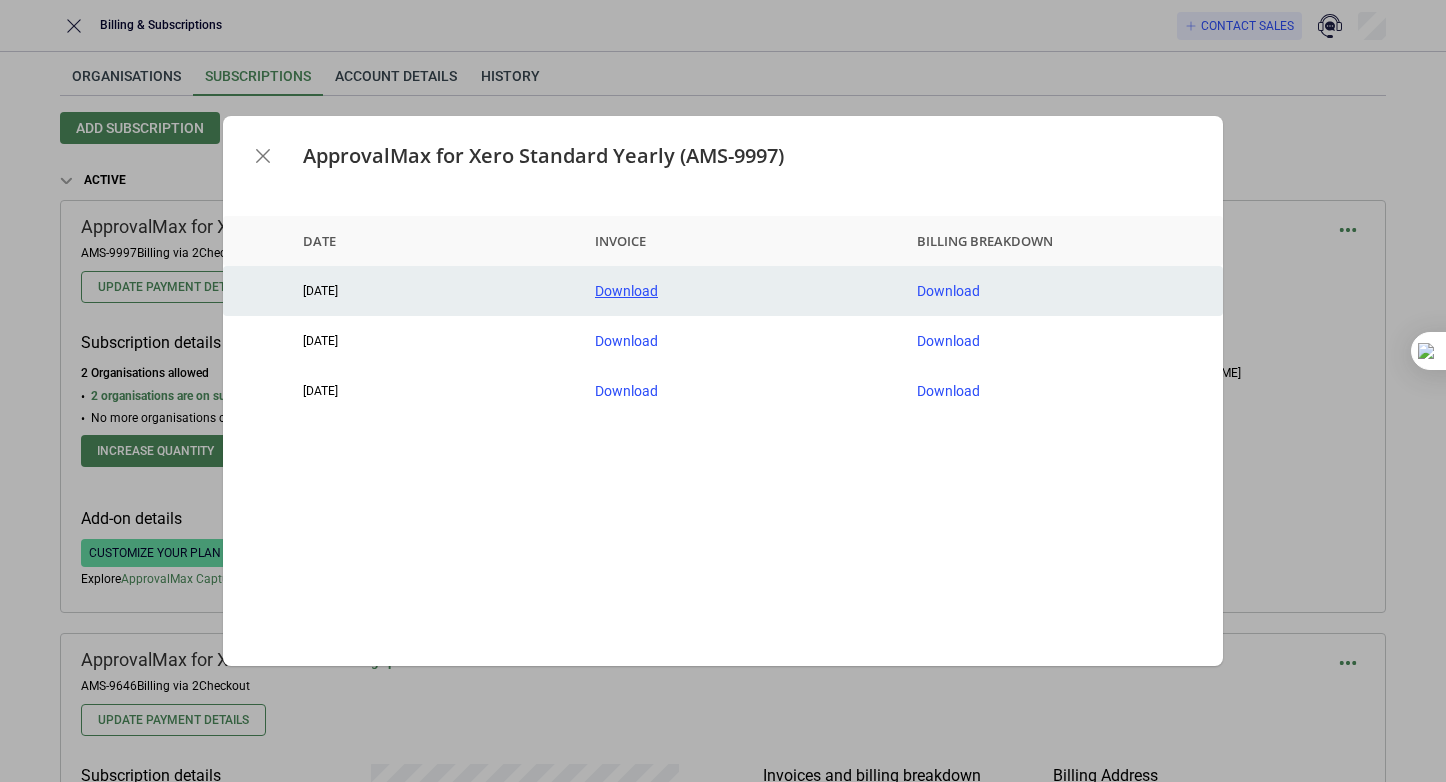 click on "Download" at bounding box center (740, 291) 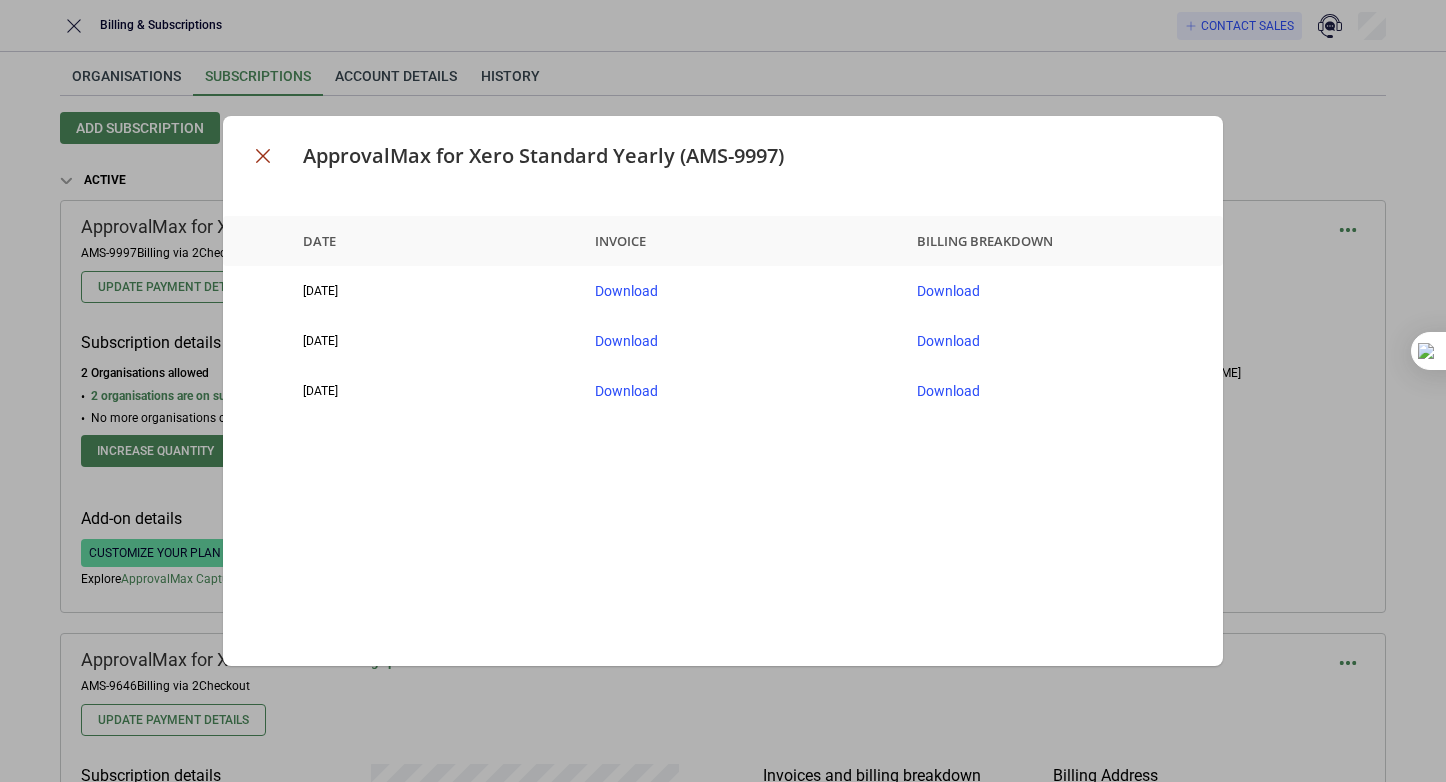 click 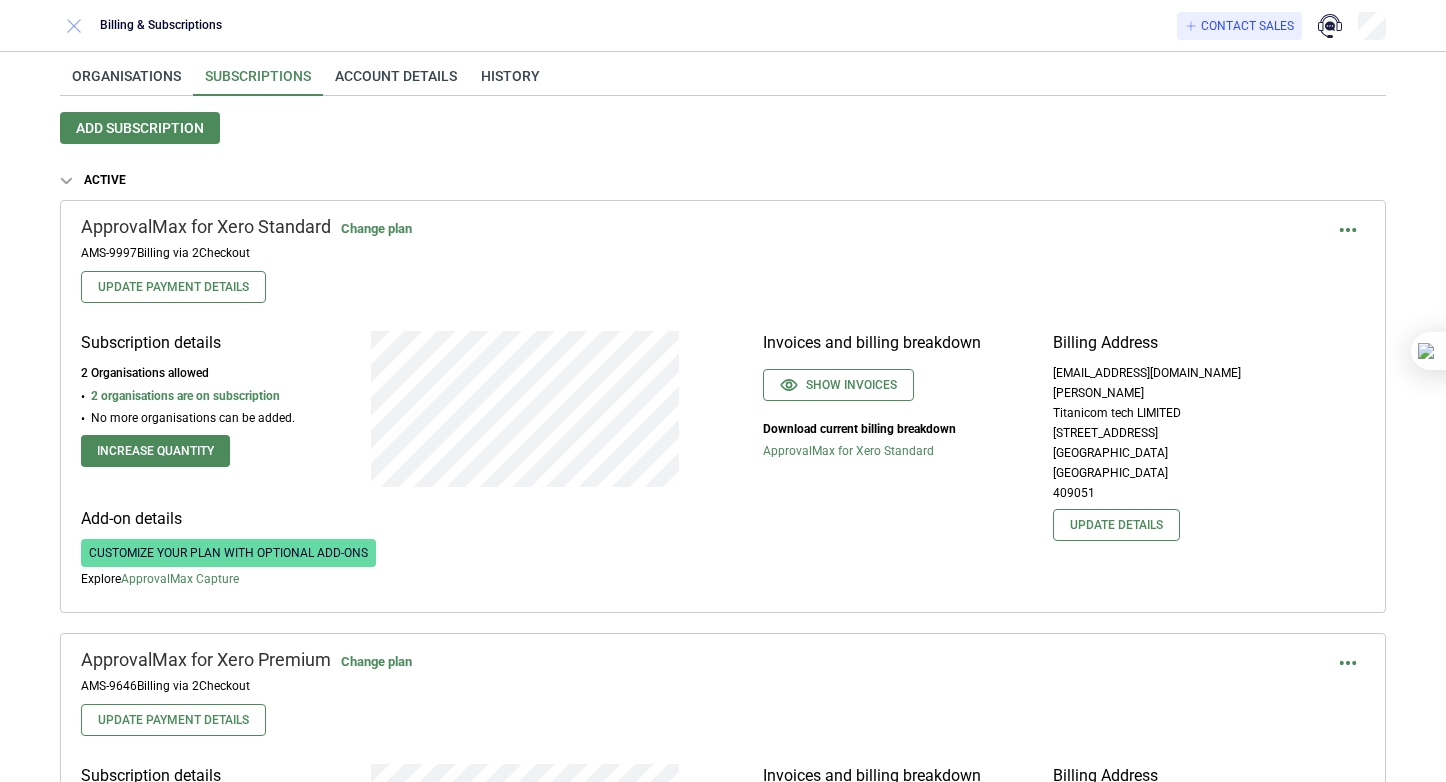 click 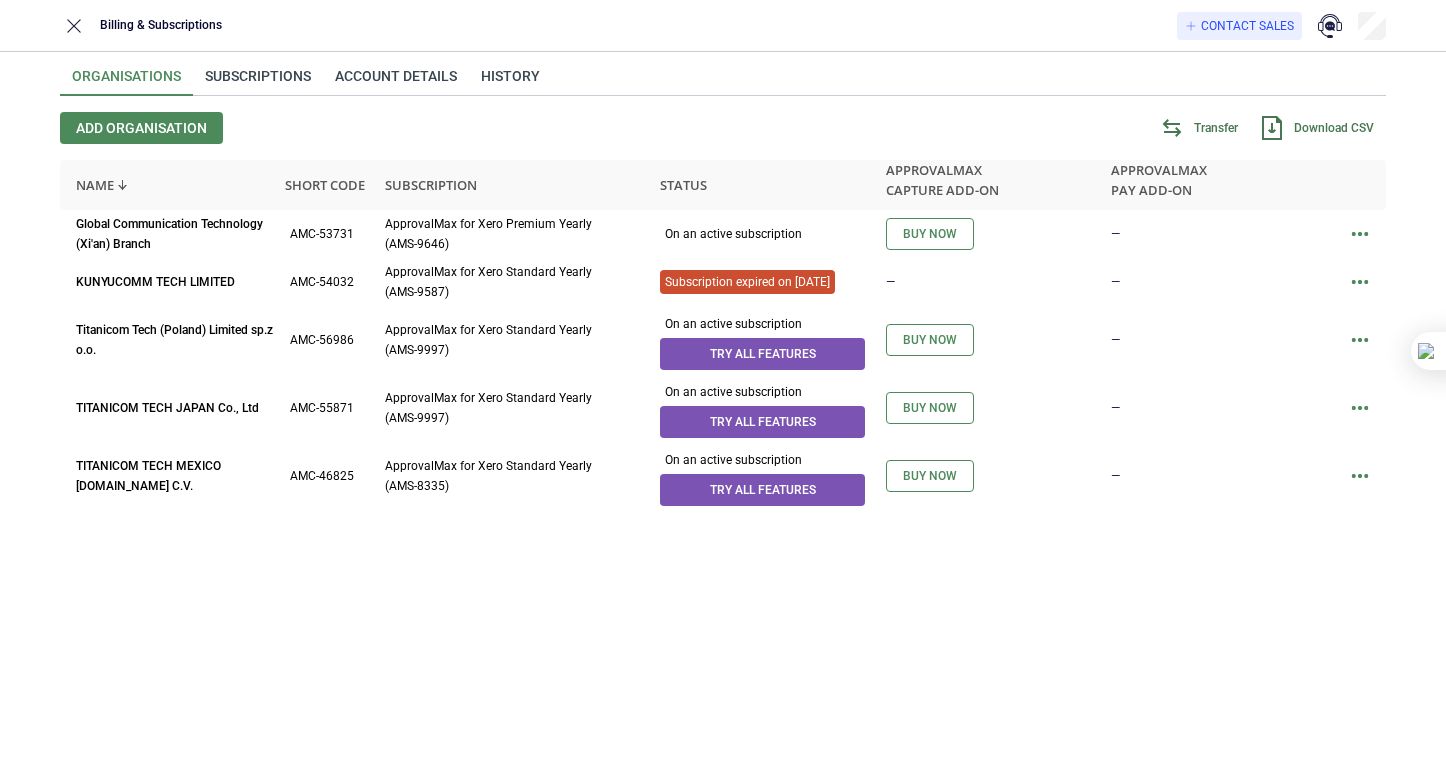 scroll, scrollTop: 0, scrollLeft: 0, axis: both 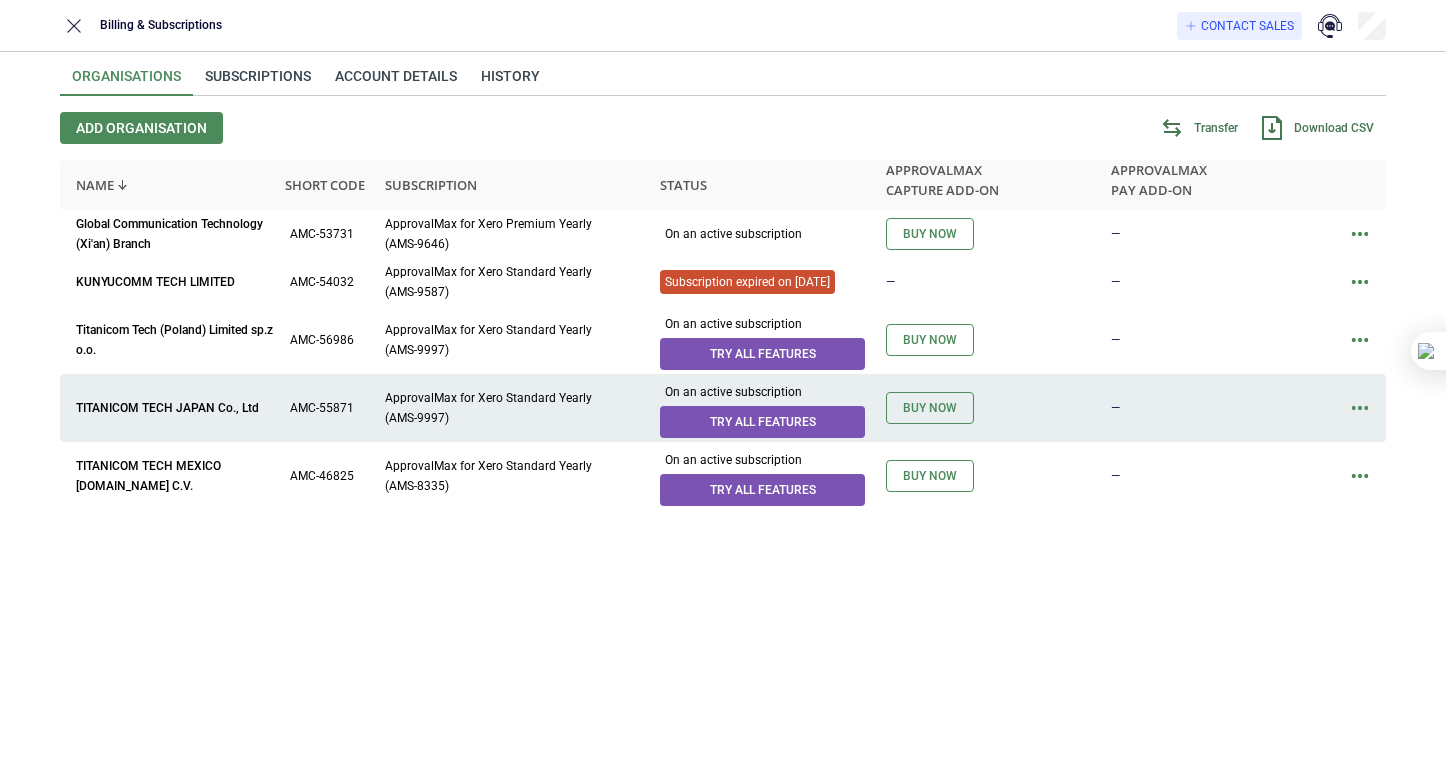 click 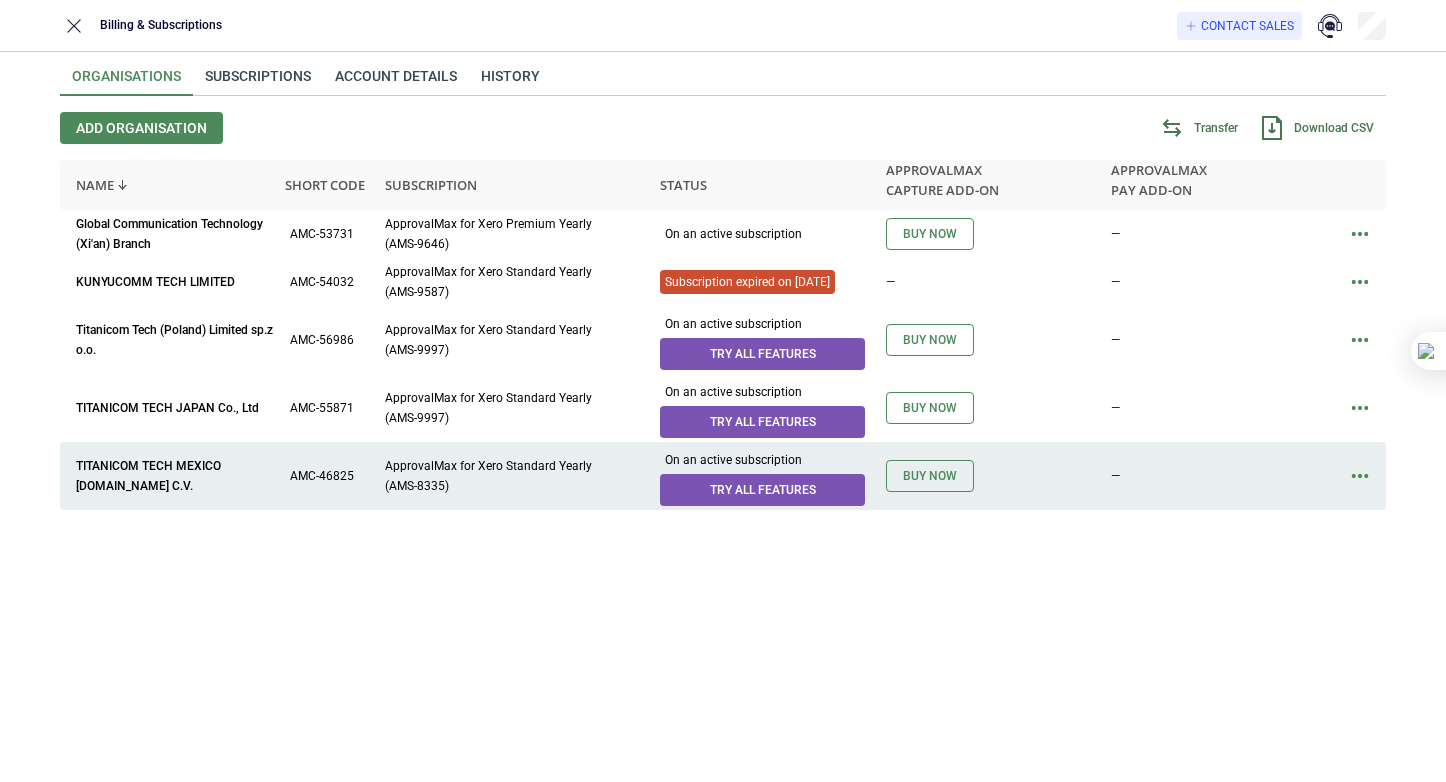 click on "Buy now" at bounding box center (998, 476) 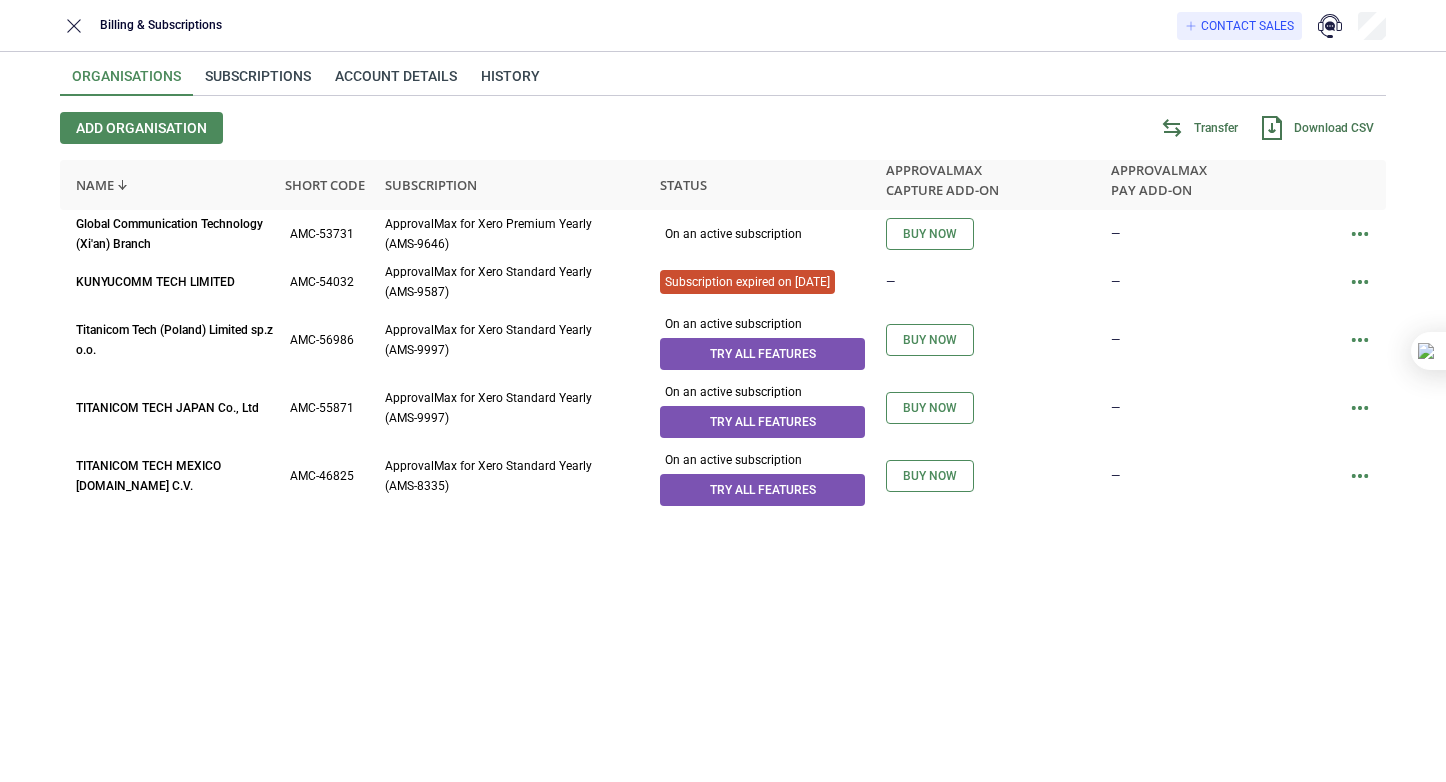 click on "Organisations Subscriptions Account details History Add organisation Transfer Download CSV Name Short code Subscription Status ApprovalMax Capture add-on ApprovalMax Pay add-on Global Communication Technology (Xi'an) Branch AMC-53731 ApprovalMax for Xero Premium Yearly (AMS-9646) On an active subscription Buy now — KUNYUCOMM TECH LIMITED AMC-54032 ApprovalMax for Xero Standard Yearly (AMS-9587) Subscription expired on [DATE] — — Titanicom Tech ([GEOGRAPHIC_DATA]) Limited sp.z o.o. AMC-56986 ApprovalMax for Xero Standard Yearly (AMS-9997) On an active subscription Try all features Buy now — TITANICOM TECH JAPAN Co., Ltd AMC-55871 ApprovalMax for Xero Standard Yearly (AMS-9997) On an active subscription Try all features Buy now — TITANICOM TECH MEXICO [DOMAIN_NAME] C.V. AMC-46825 ApprovalMax for Xero Standard Yearly (AMS-8335) On an active subscription Try all features Buy now —" at bounding box center (723, 417) 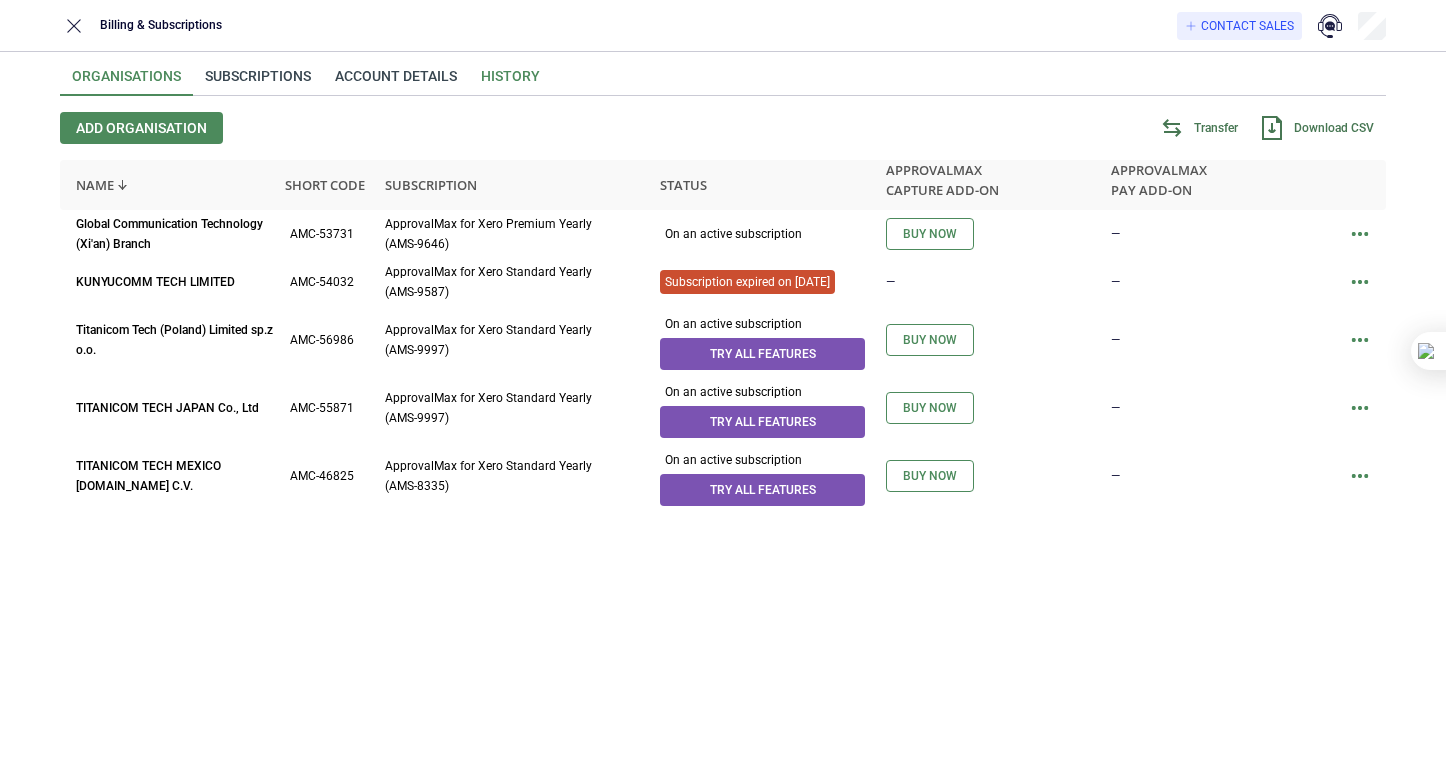 click on "History" at bounding box center [510, 82] 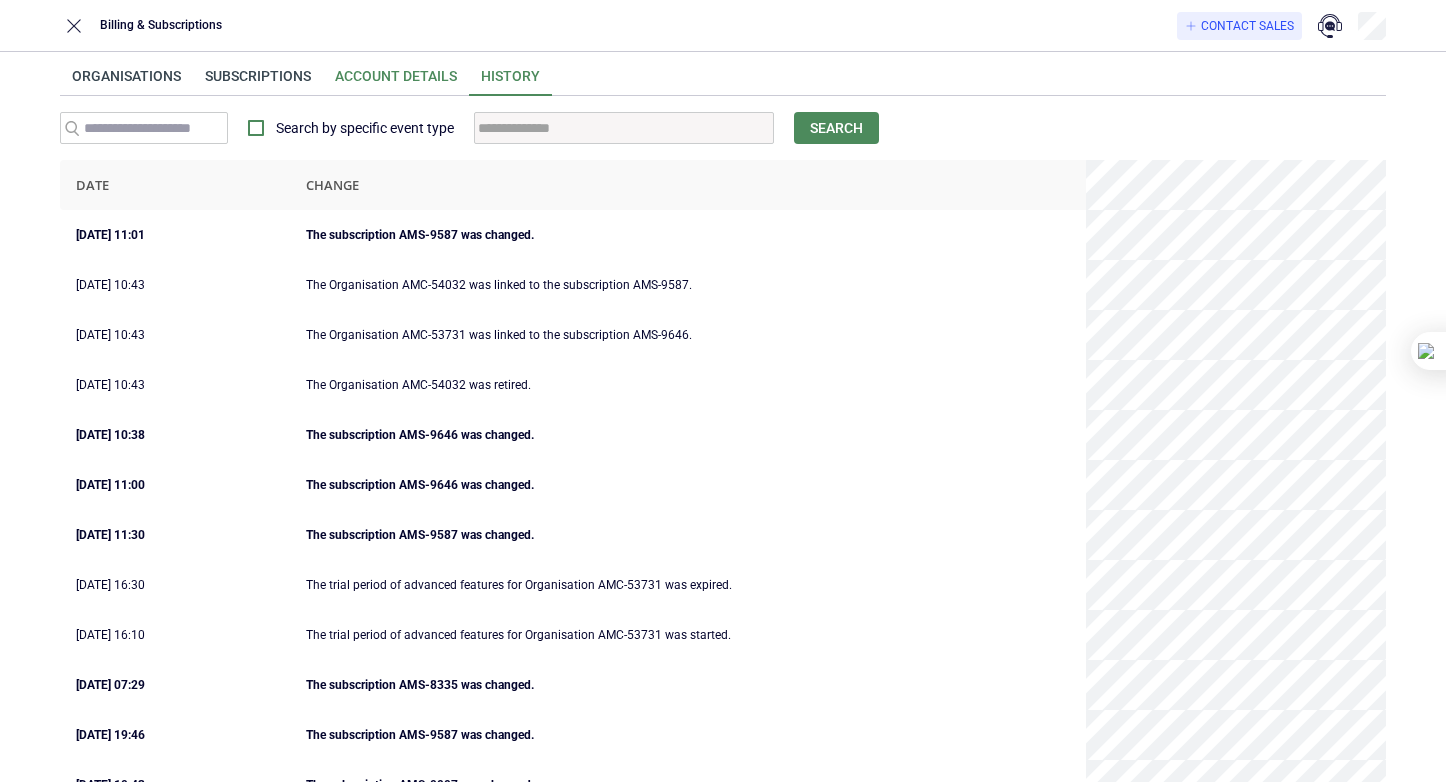 click on "Account details" at bounding box center [396, 82] 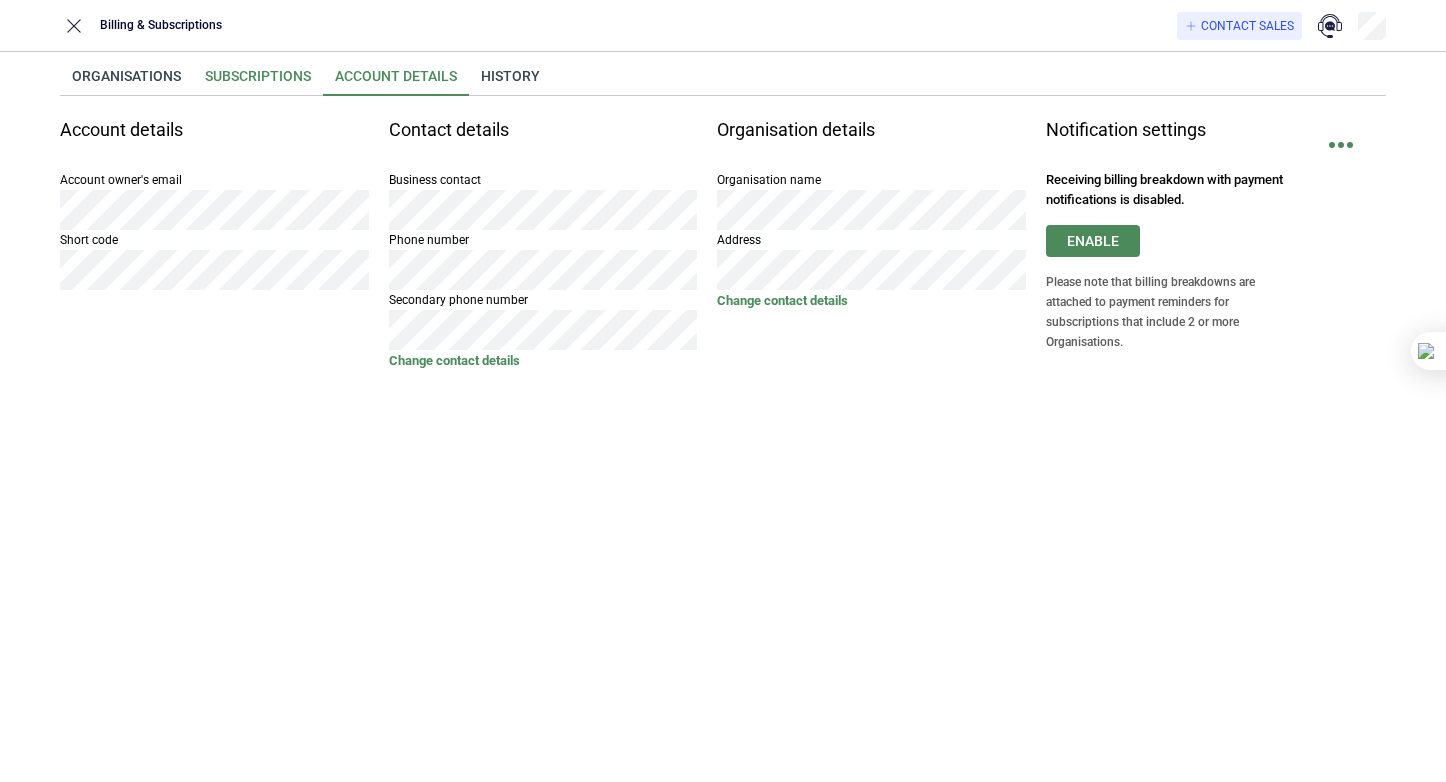 click on "Subscriptions" at bounding box center (258, 82) 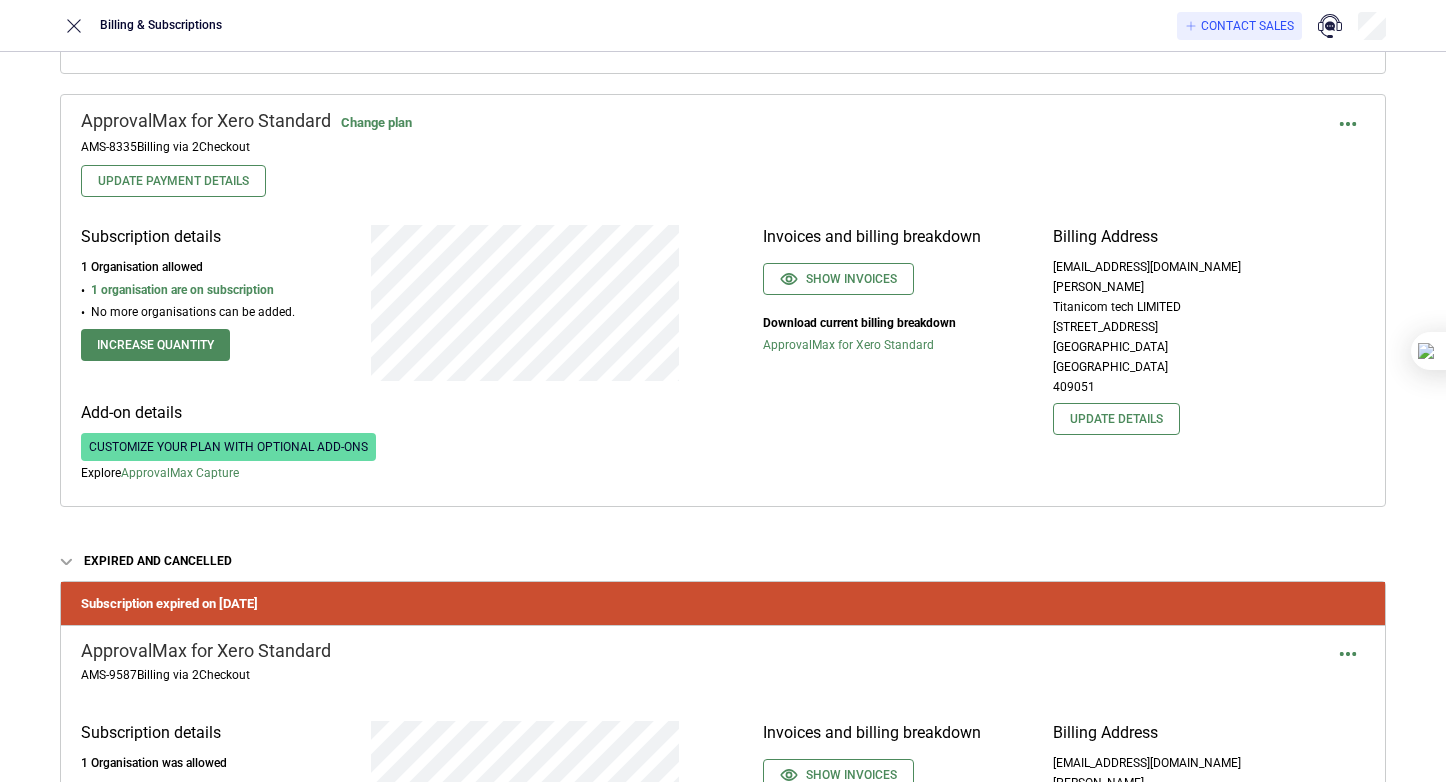 scroll, scrollTop: 1000, scrollLeft: 0, axis: vertical 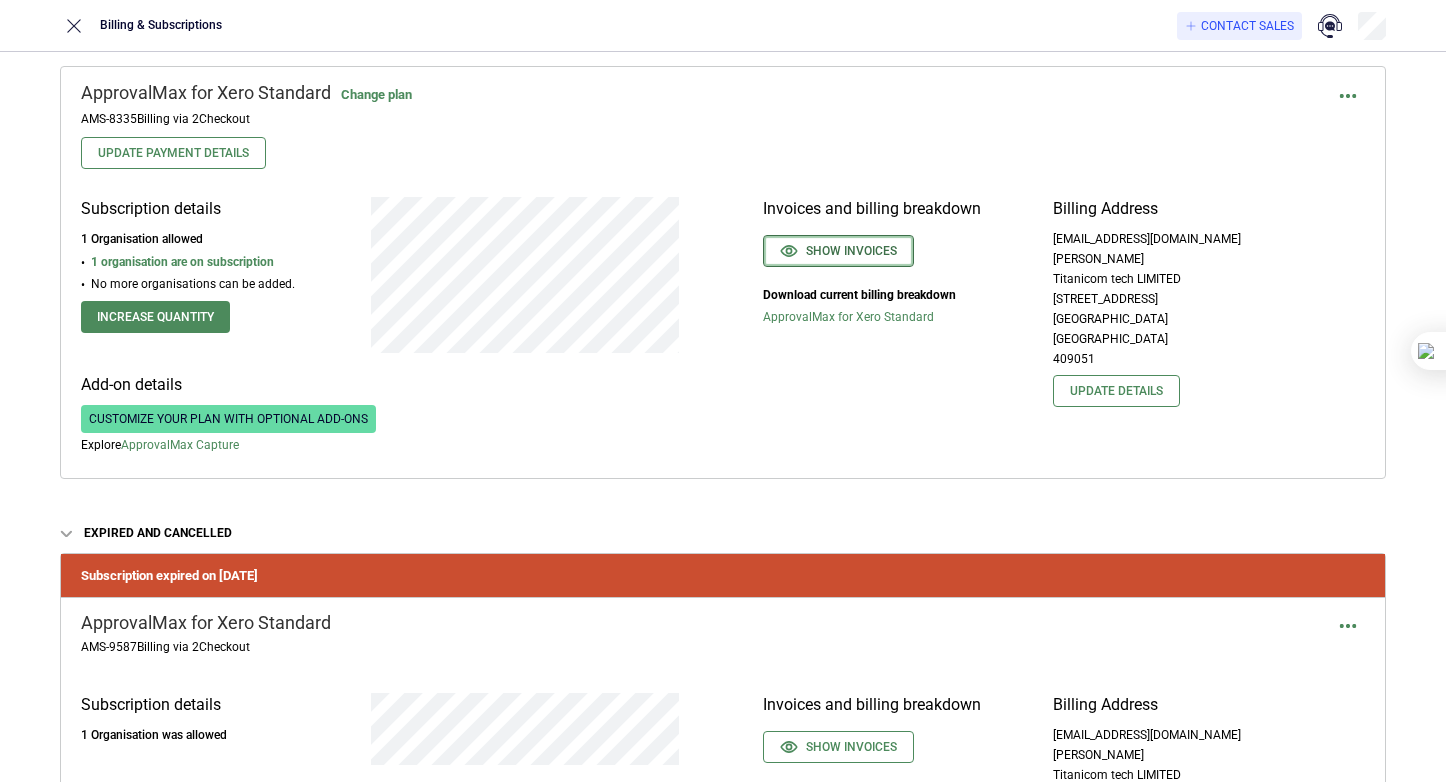 click on "Show invoices" at bounding box center [838, 251] 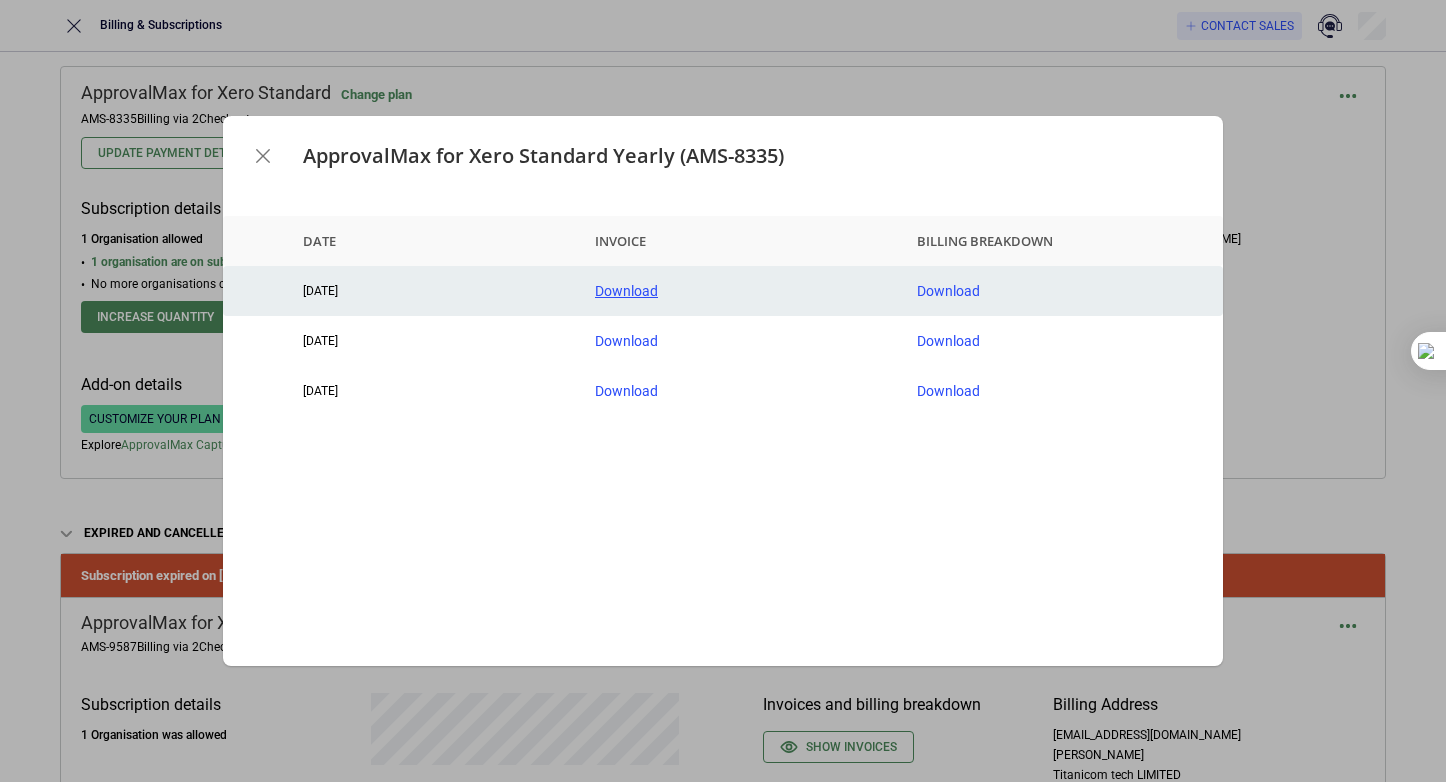 click on "Download" at bounding box center [740, 291] 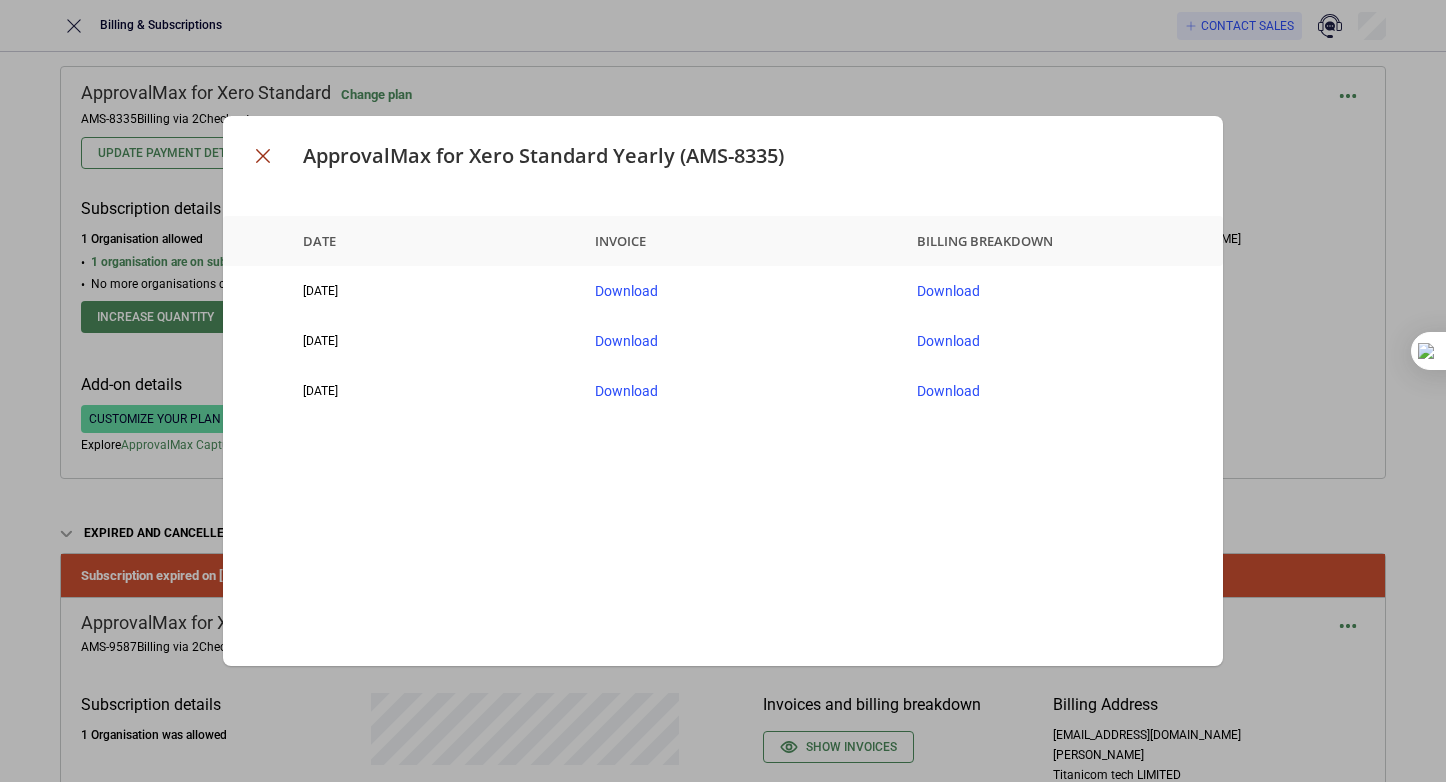click 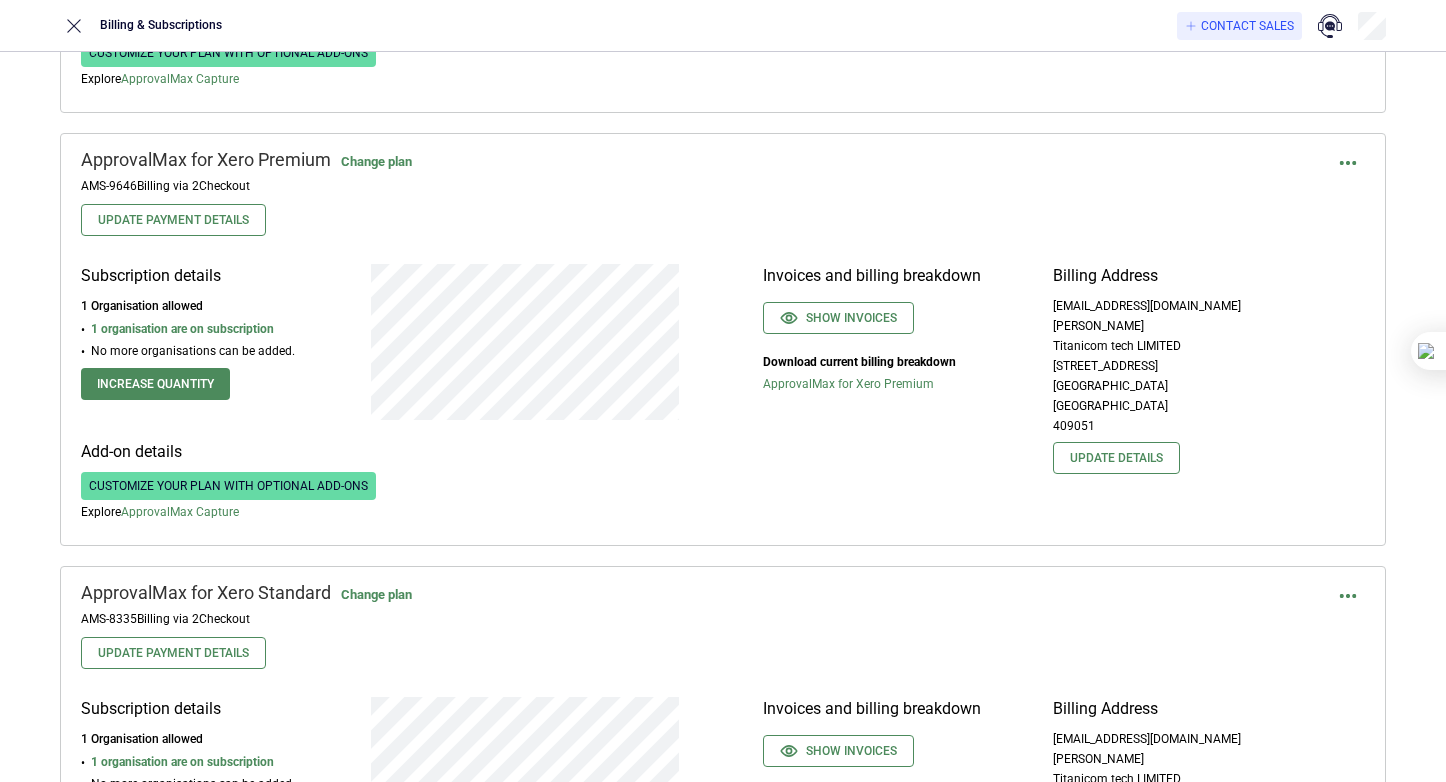 scroll, scrollTop: 666, scrollLeft: 0, axis: vertical 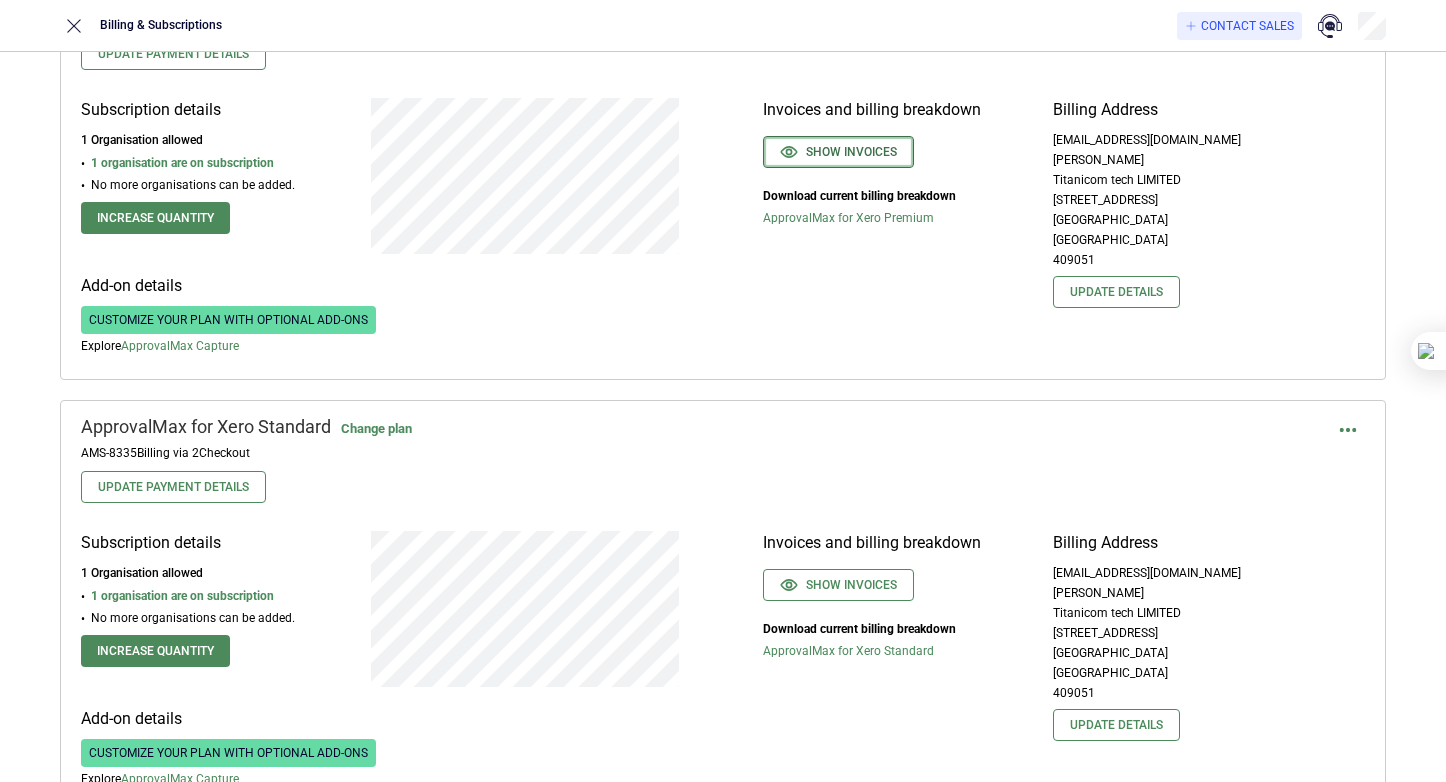 click on "Show invoices" at bounding box center (838, 152) 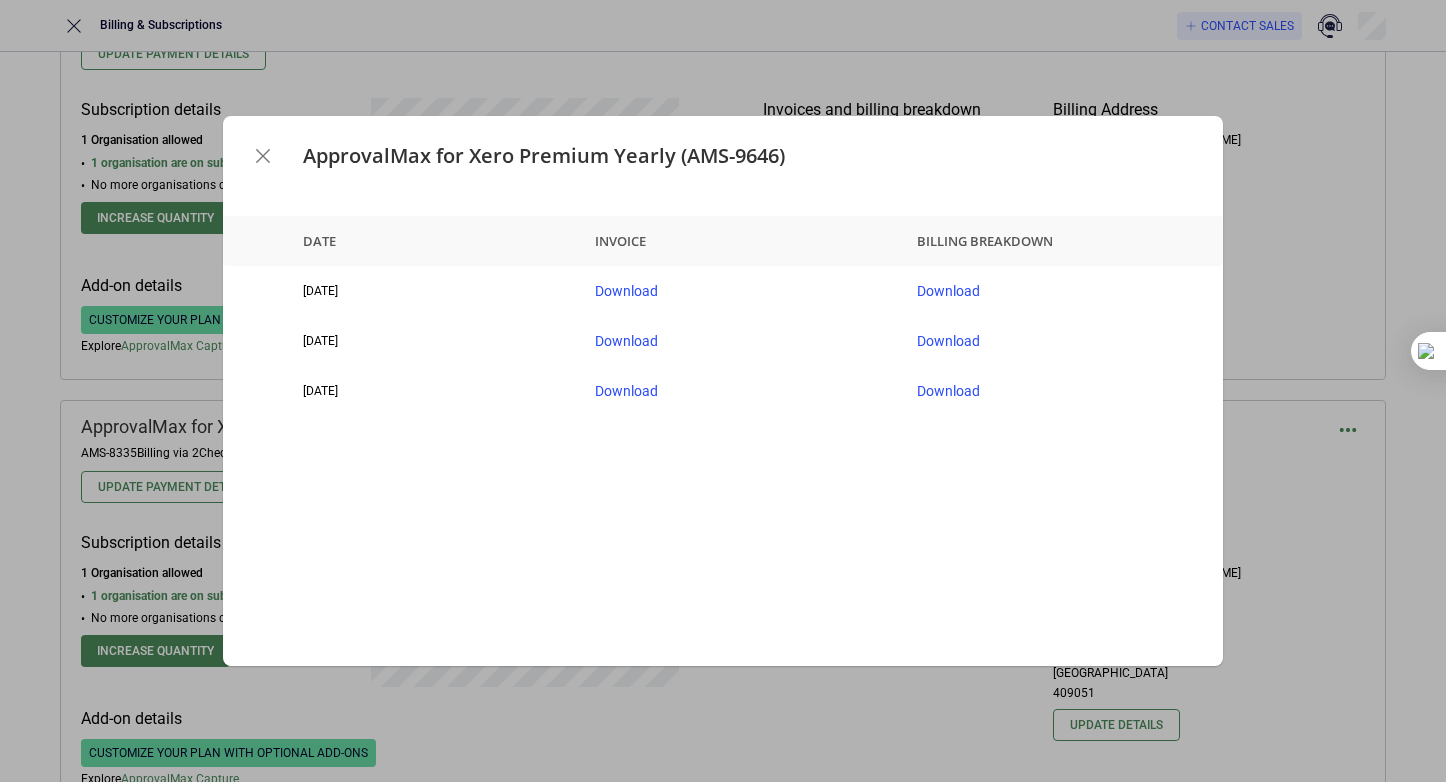 click at bounding box center (263, 156) 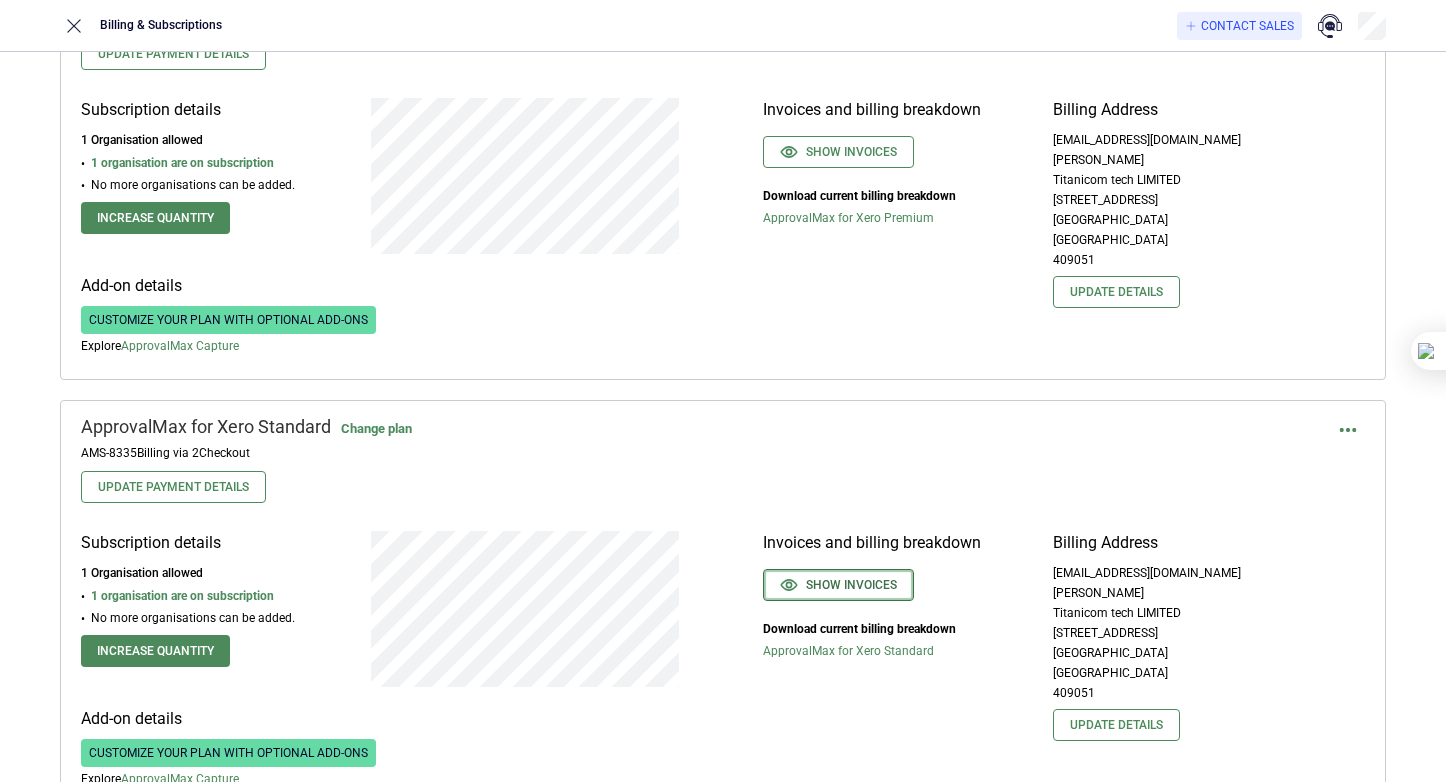click on "Show invoices" at bounding box center (838, 585) 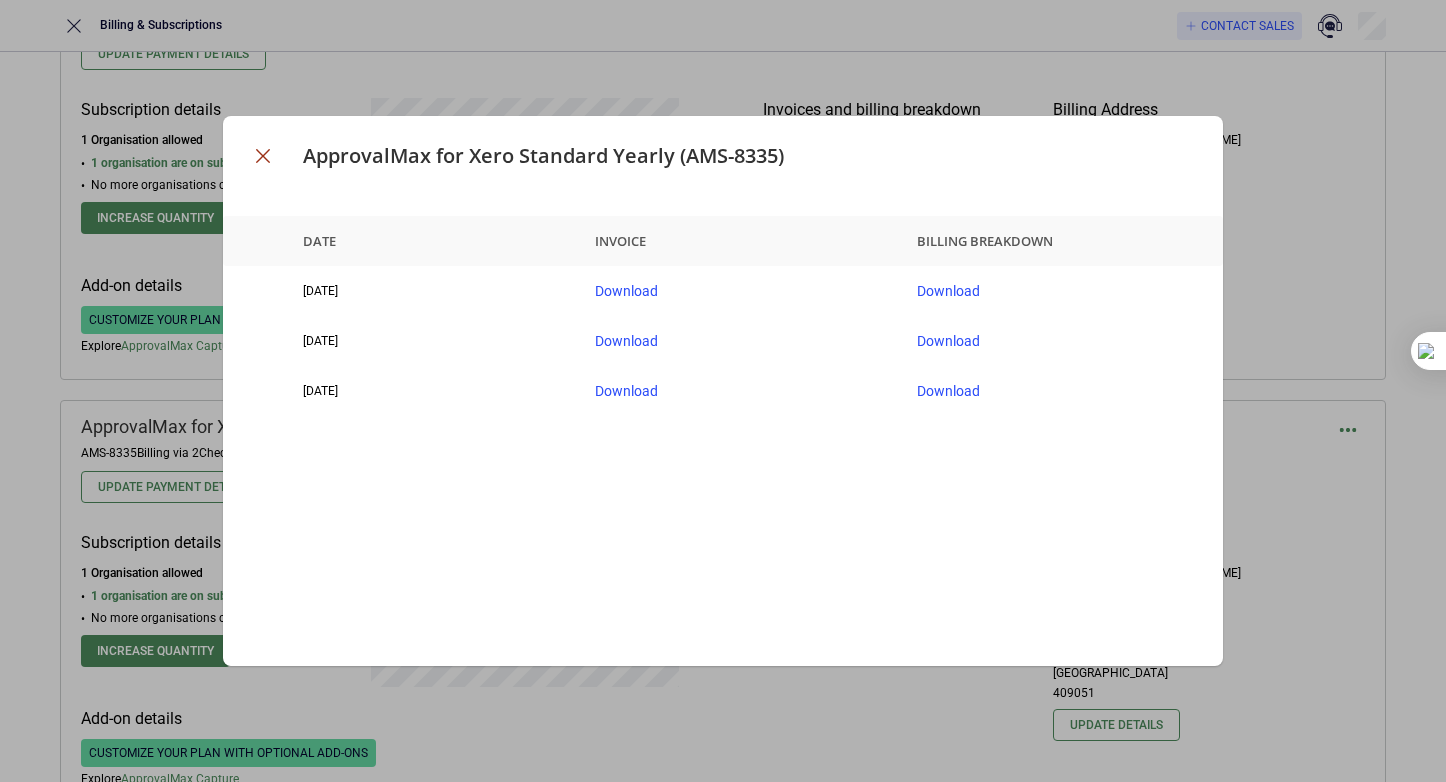 click 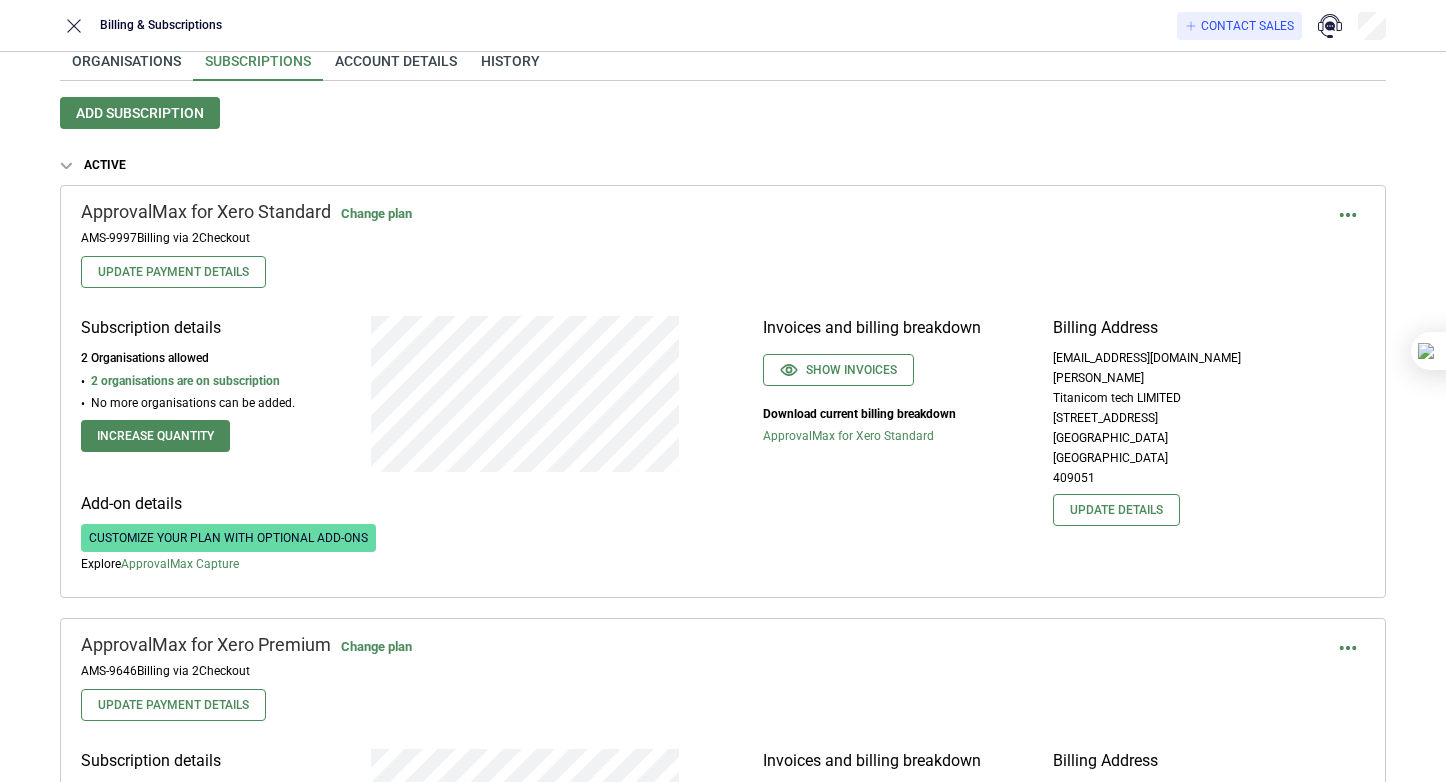 scroll, scrollTop: 0, scrollLeft: 0, axis: both 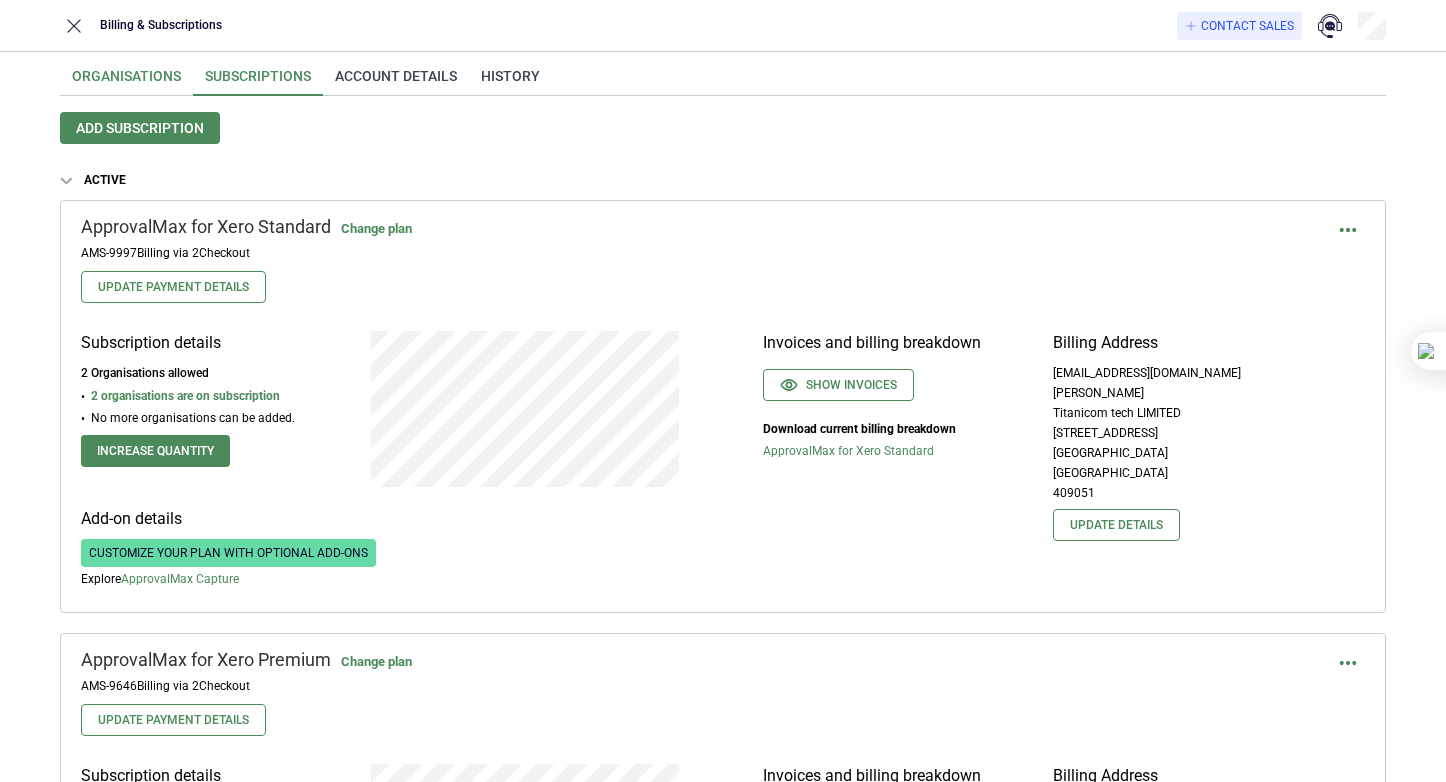 click on "Organisations" at bounding box center [126, 82] 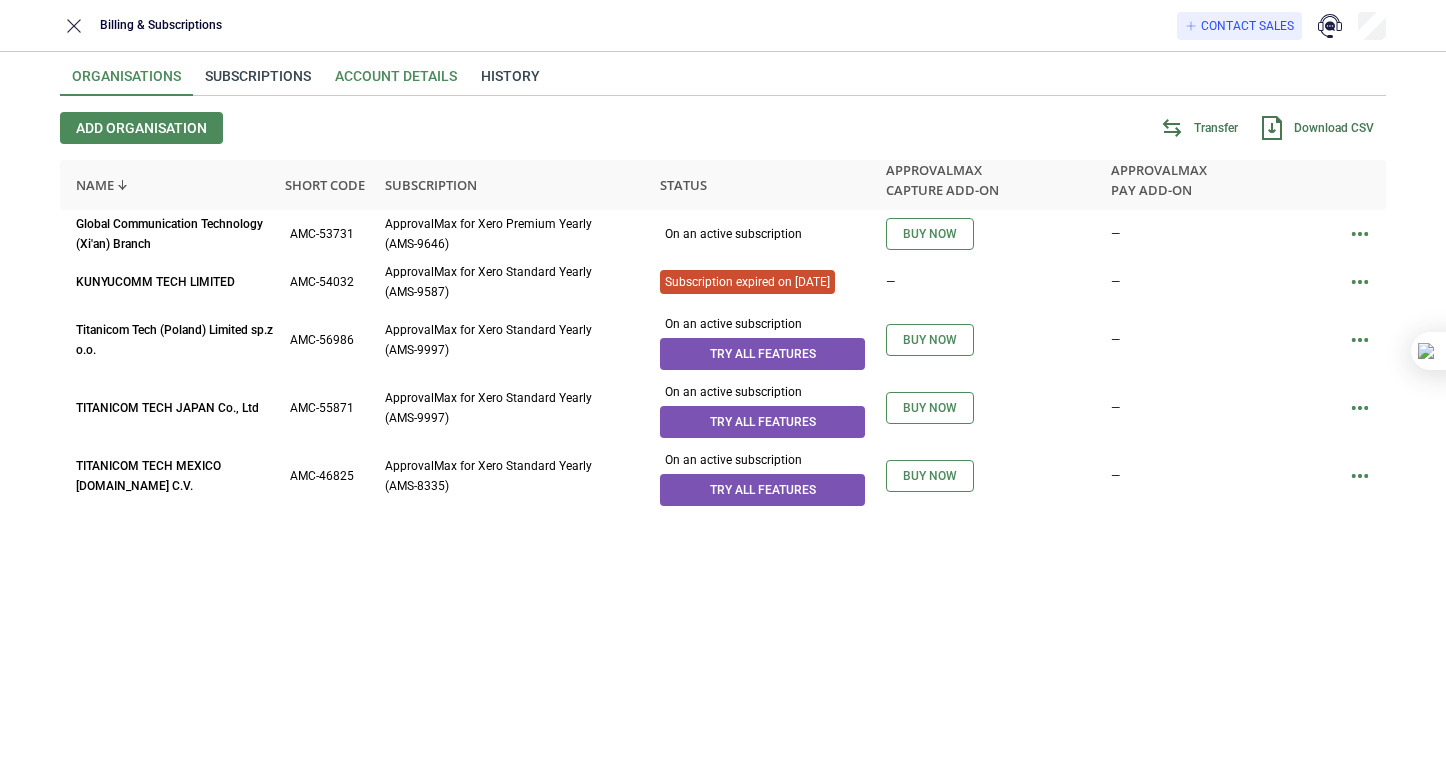 click on "Account details" at bounding box center [396, 82] 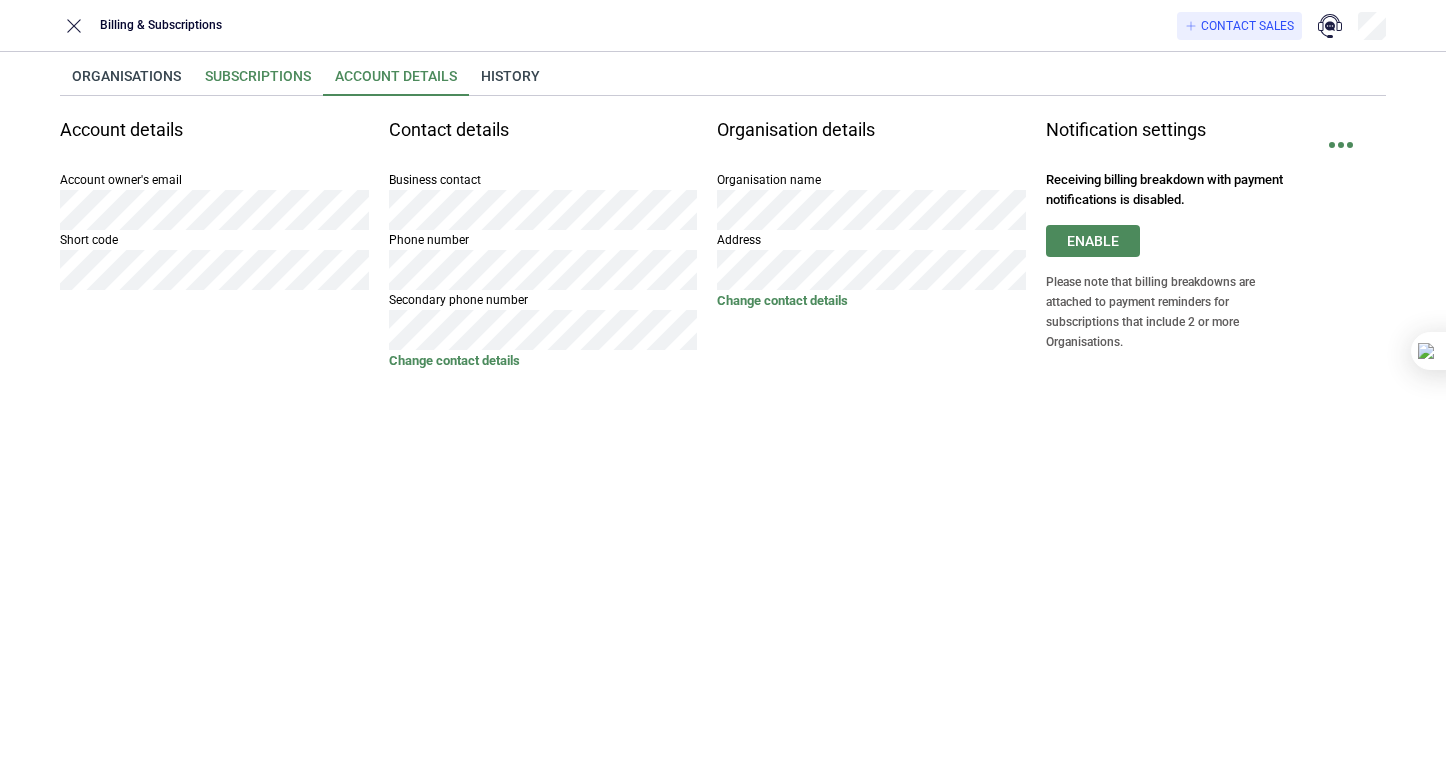 click on "Subscriptions" at bounding box center (258, 82) 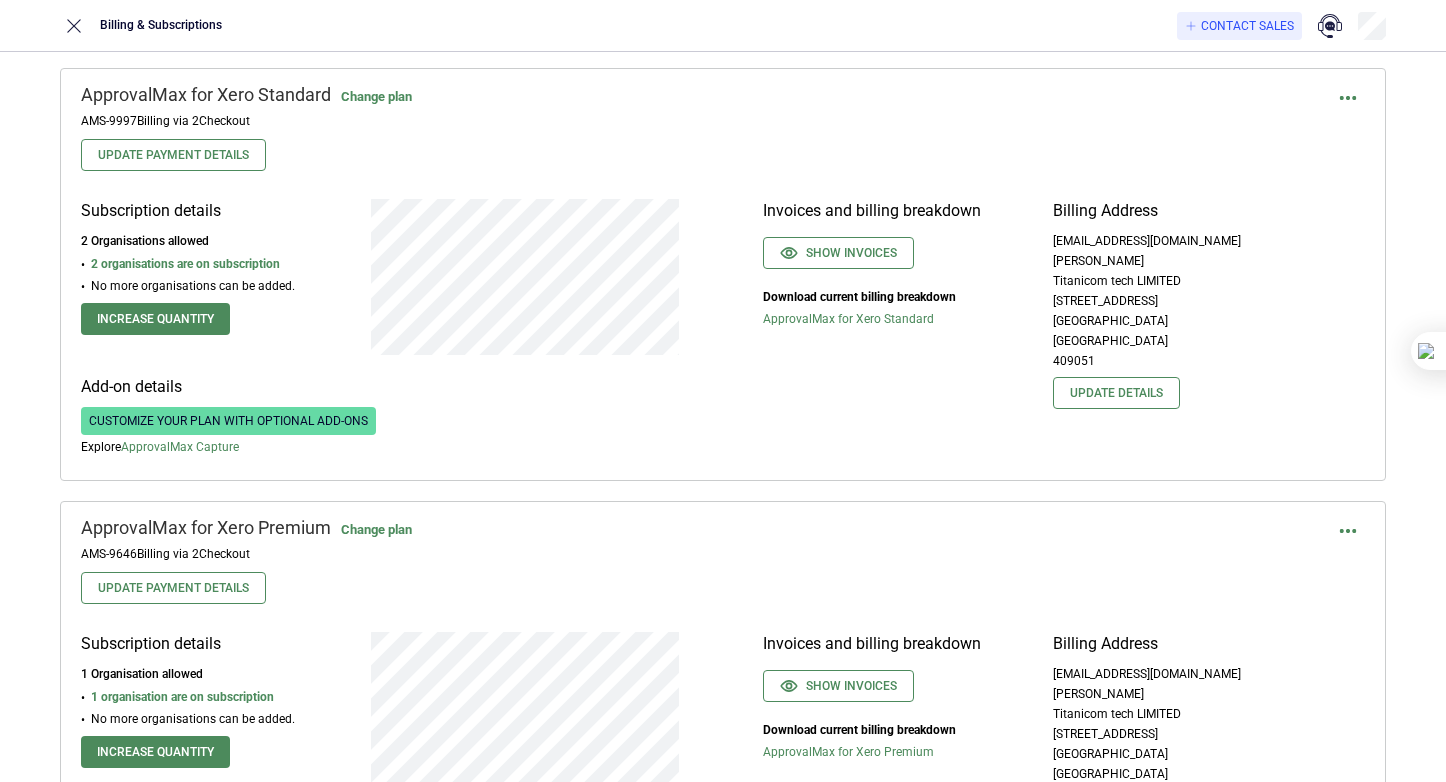 scroll, scrollTop: 0, scrollLeft: 0, axis: both 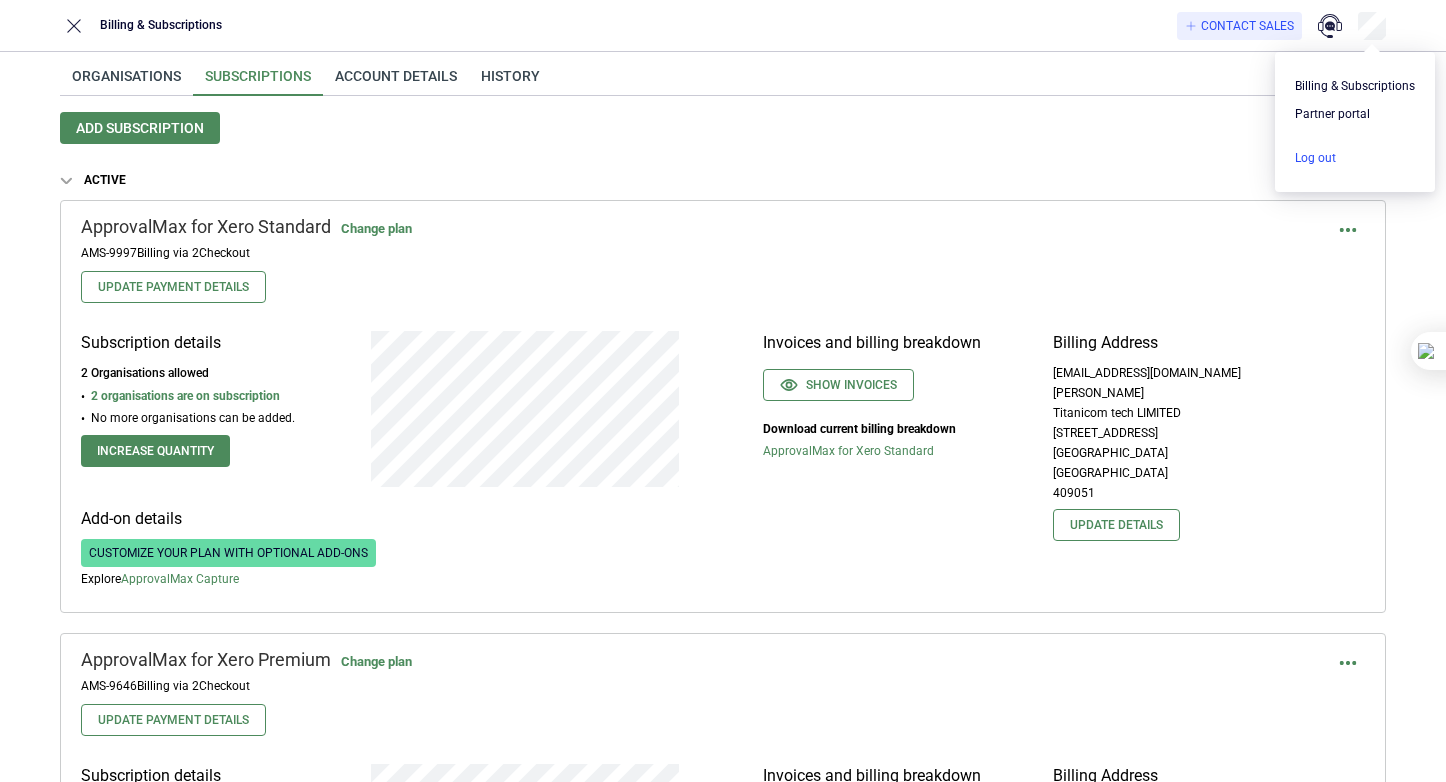 click at bounding box center [1355, 158] 